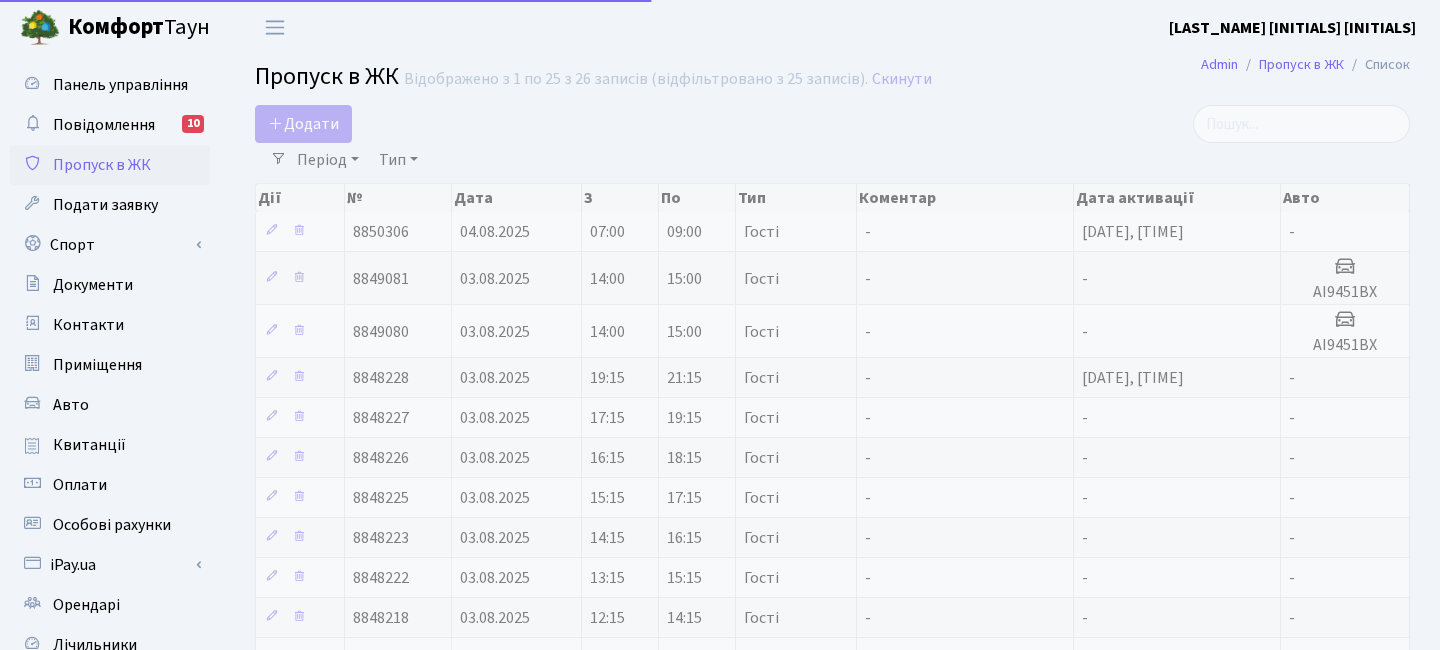 select on "25" 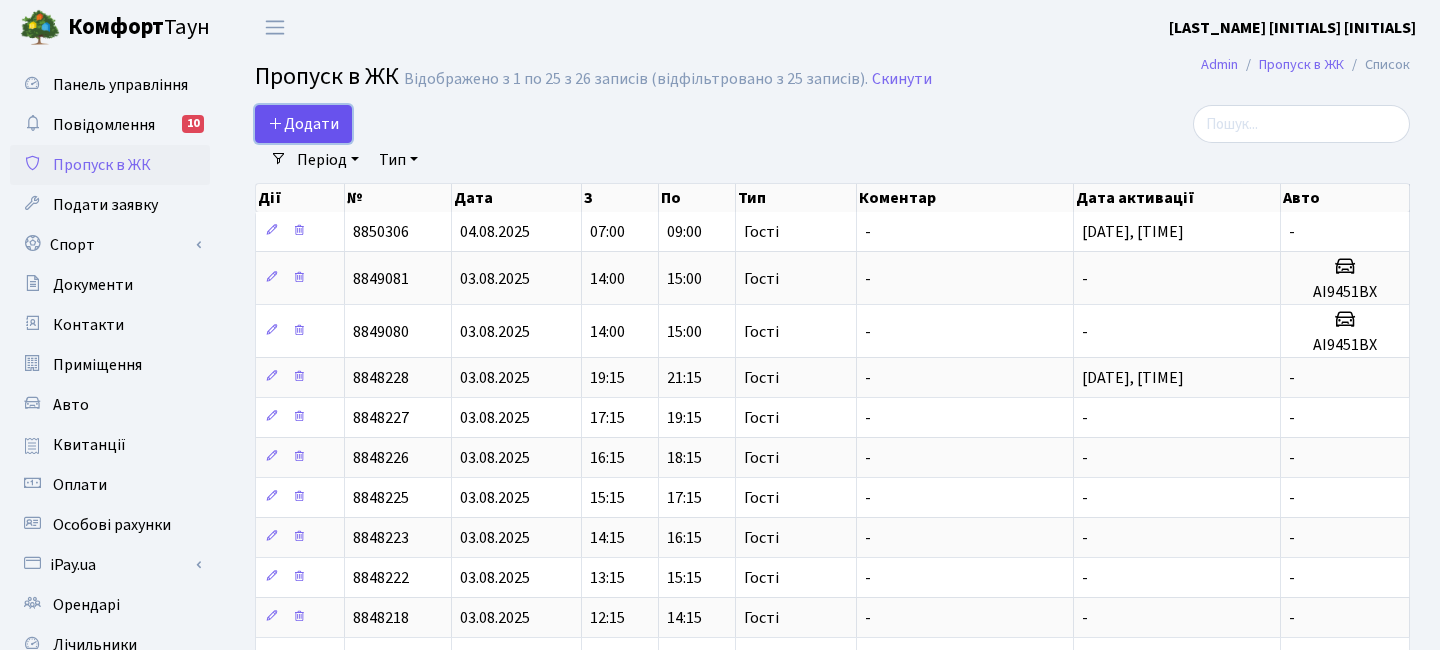 click on "Додати" at bounding box center (303, 124) 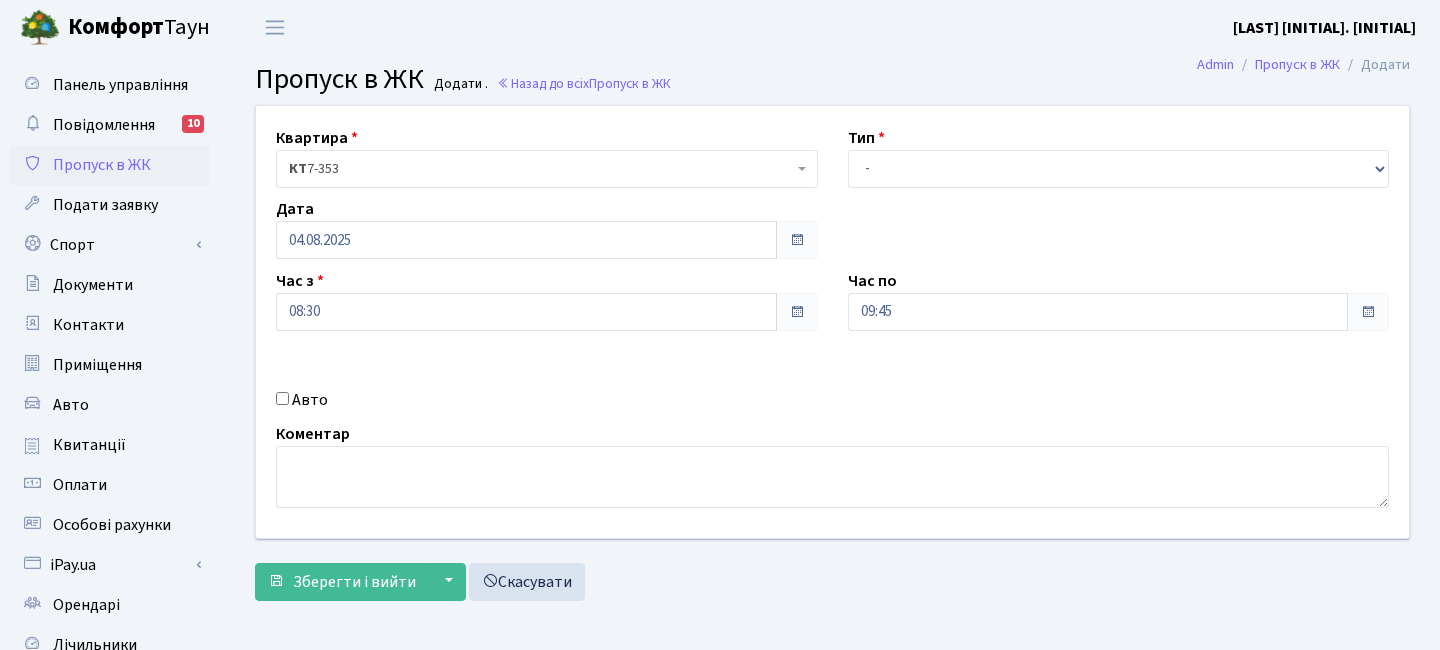 scroll, scrollTop: 0, scrollLeft: 0, axis: both 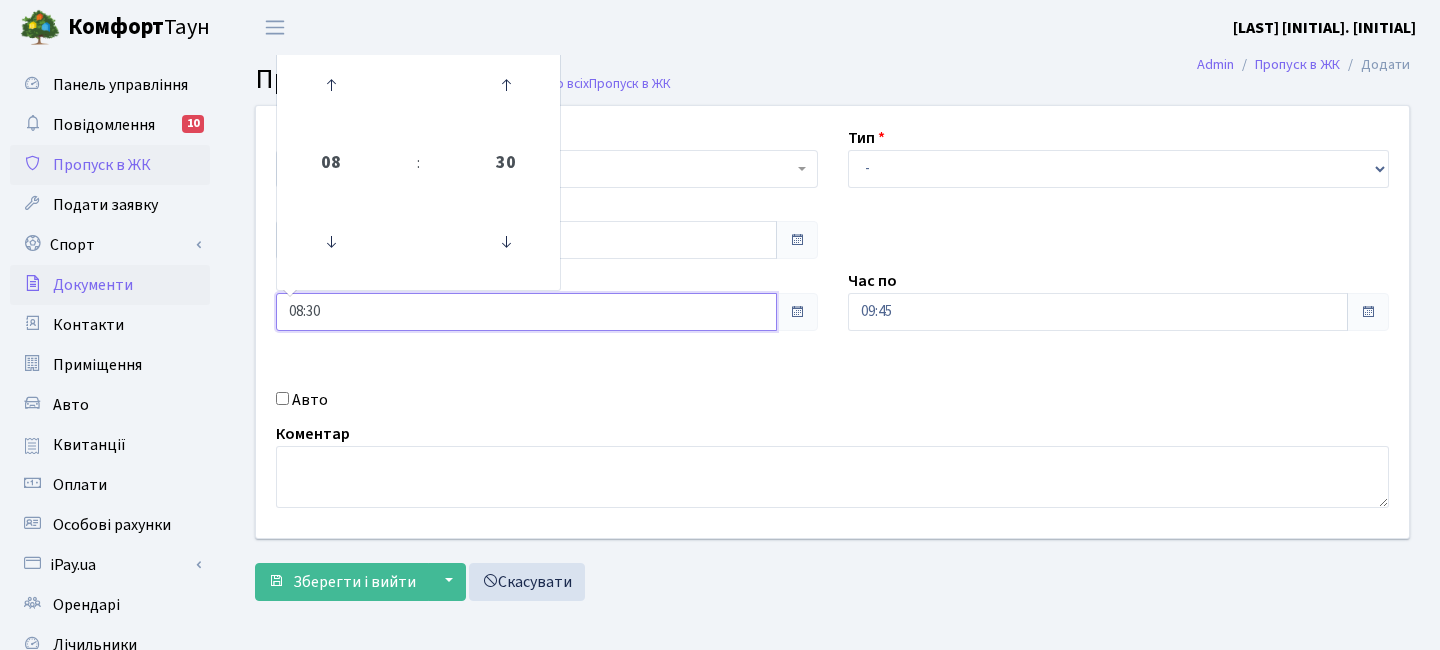 drag, startPoint x: 342, startPoint y: 323, endPoint x: 209, endPoint y: 288, distance: 137.52818 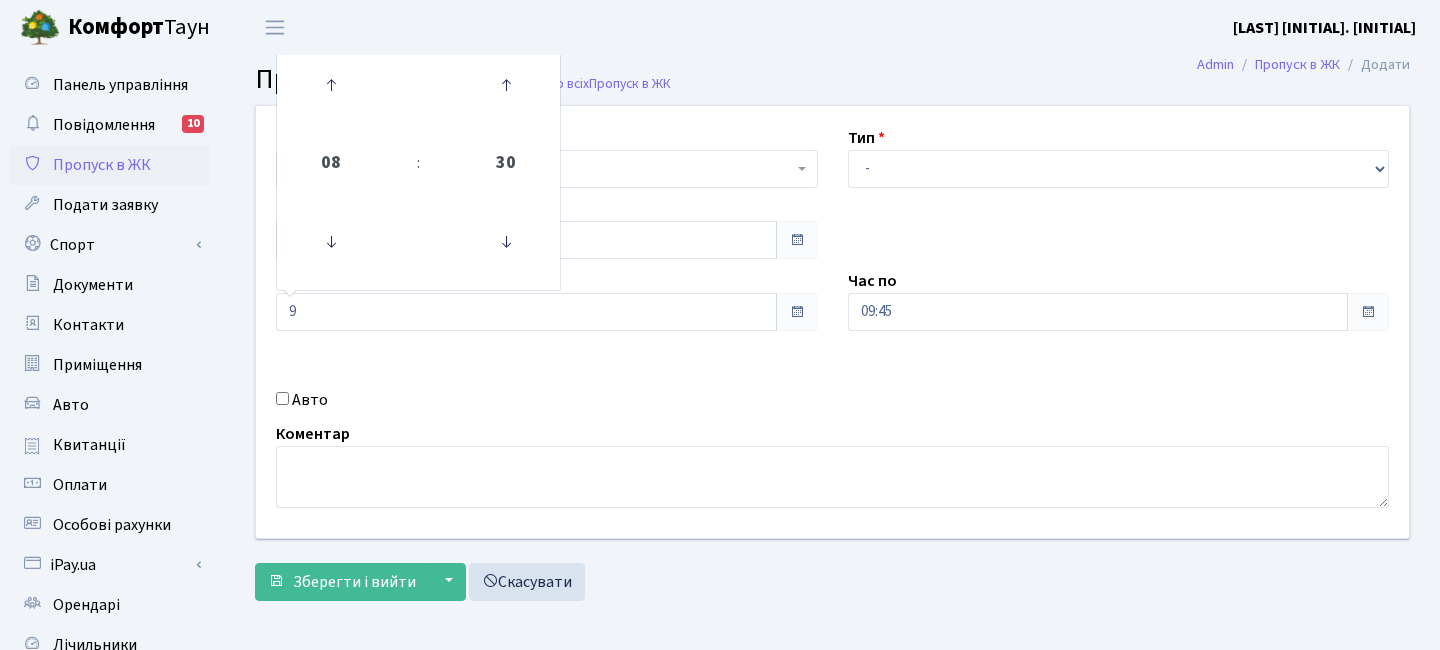 type on "09:00" 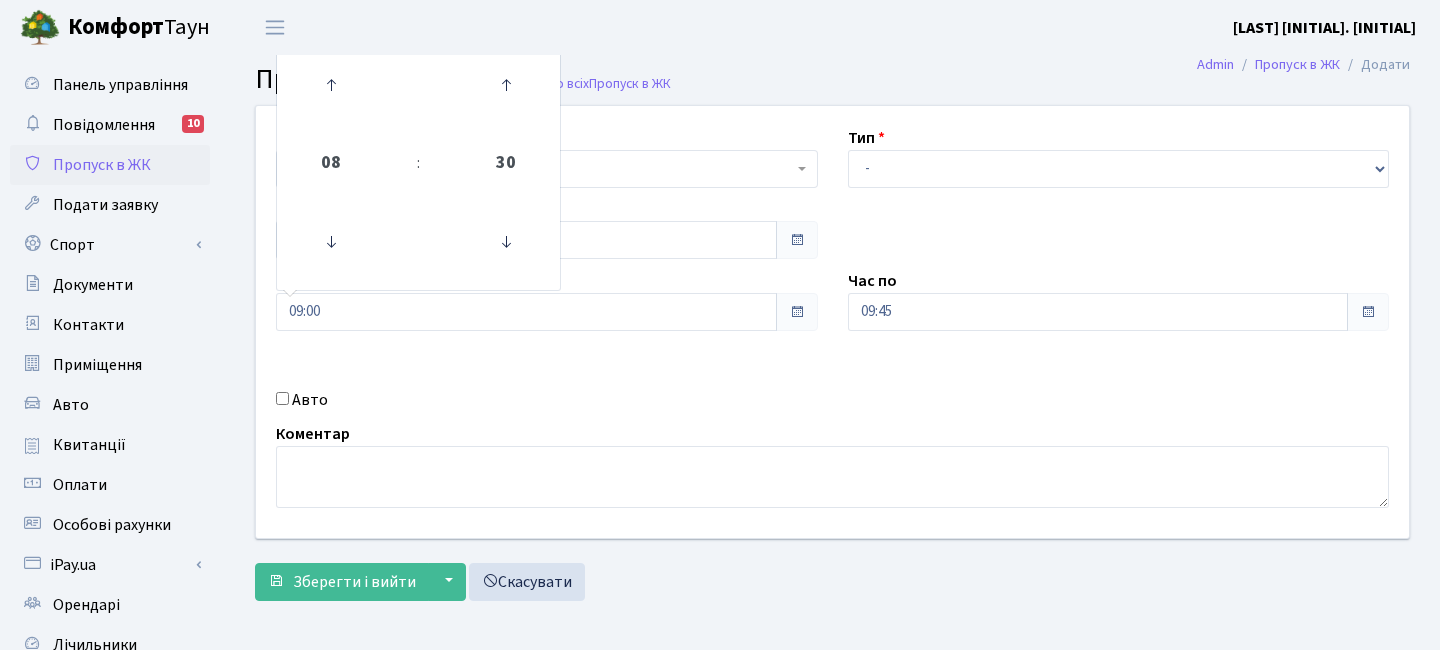 click on "Квартира
<b>КТ</b>&nbsp;&nbsp;&nbsp;&nbsp;7-353
<b>КТ</b>&nbsp;&nbsp;&nbsp;&nbsp;16-211
<b>КТ4</b>&nbsp;&nbsp;&nbsp;91
<b>КТ4</b>&nbsp;&nbsp;&nbsp;2-1
КТ     7-353
Тип
-
Доставка
Таксі
Гості
Сервіс
Дата
04.08.2025
08" at bounding box center (832, 322) 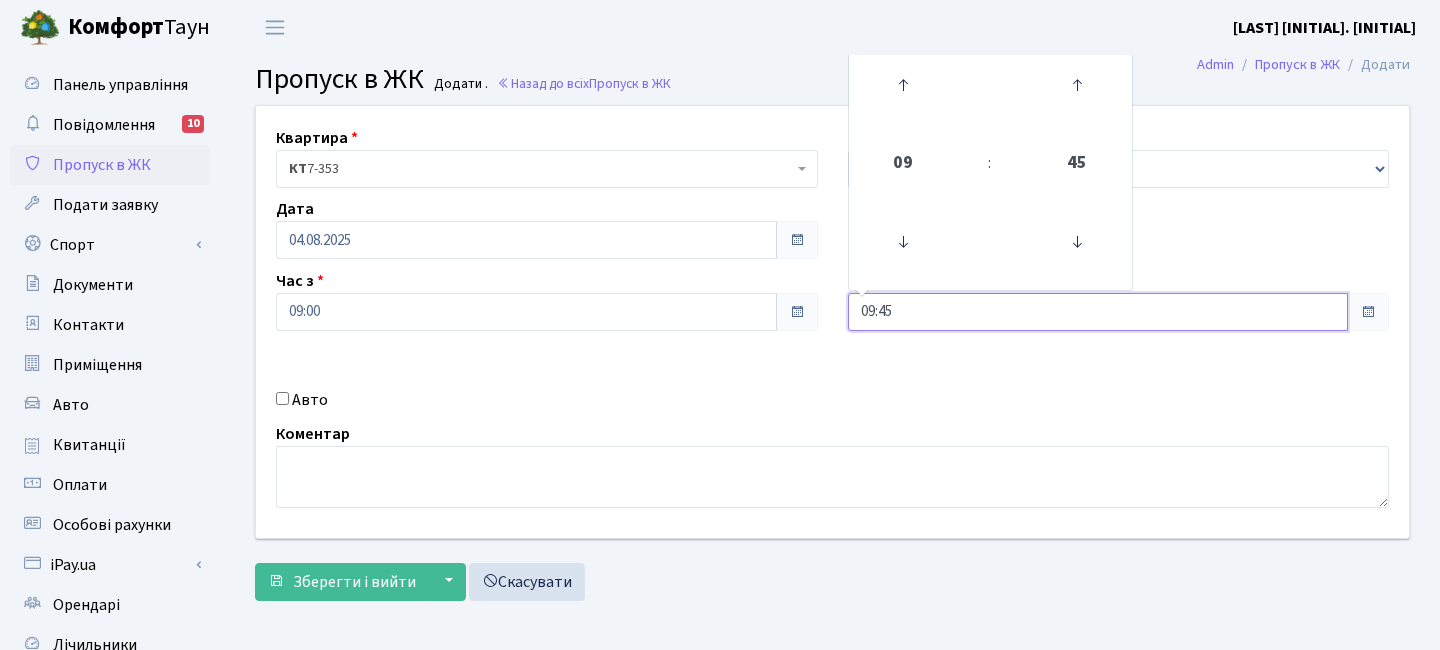 drag, startPoint x: 906, startPoint y: 314, endPoint x: 759, endPoint y: 281, distance: 150.65855 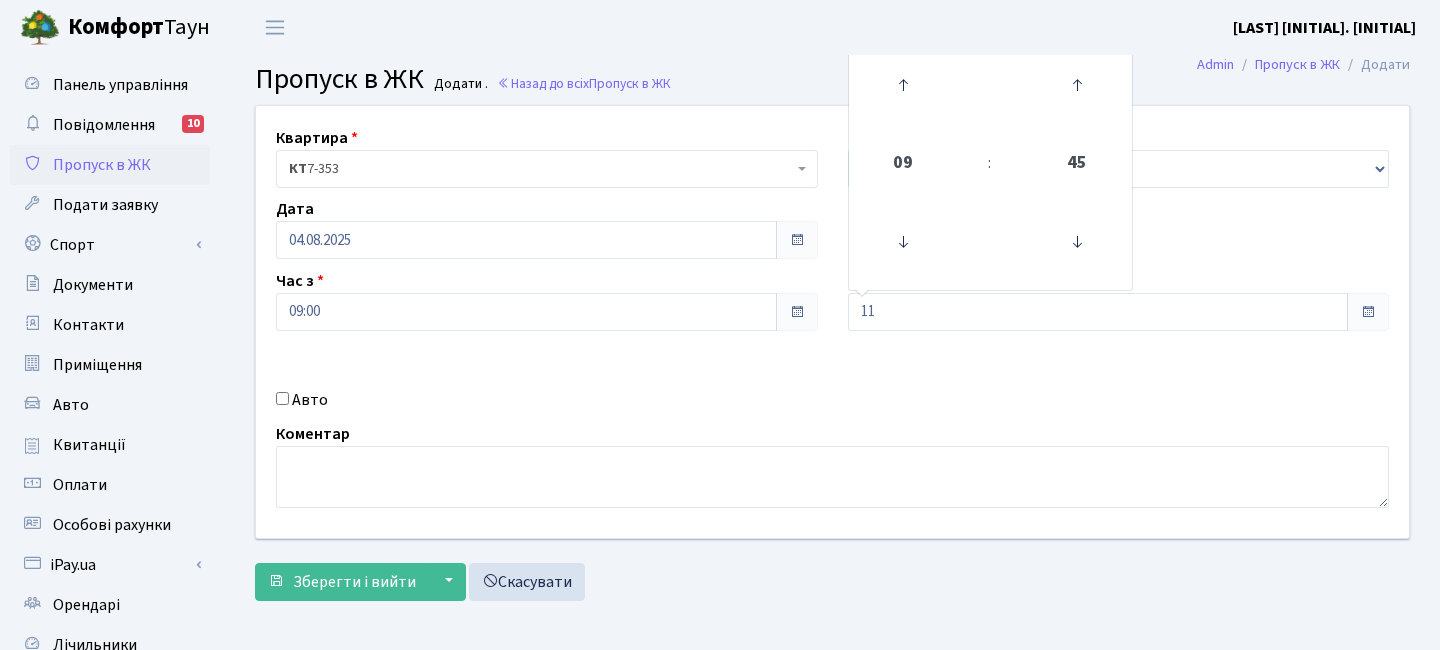 type on "11:00" 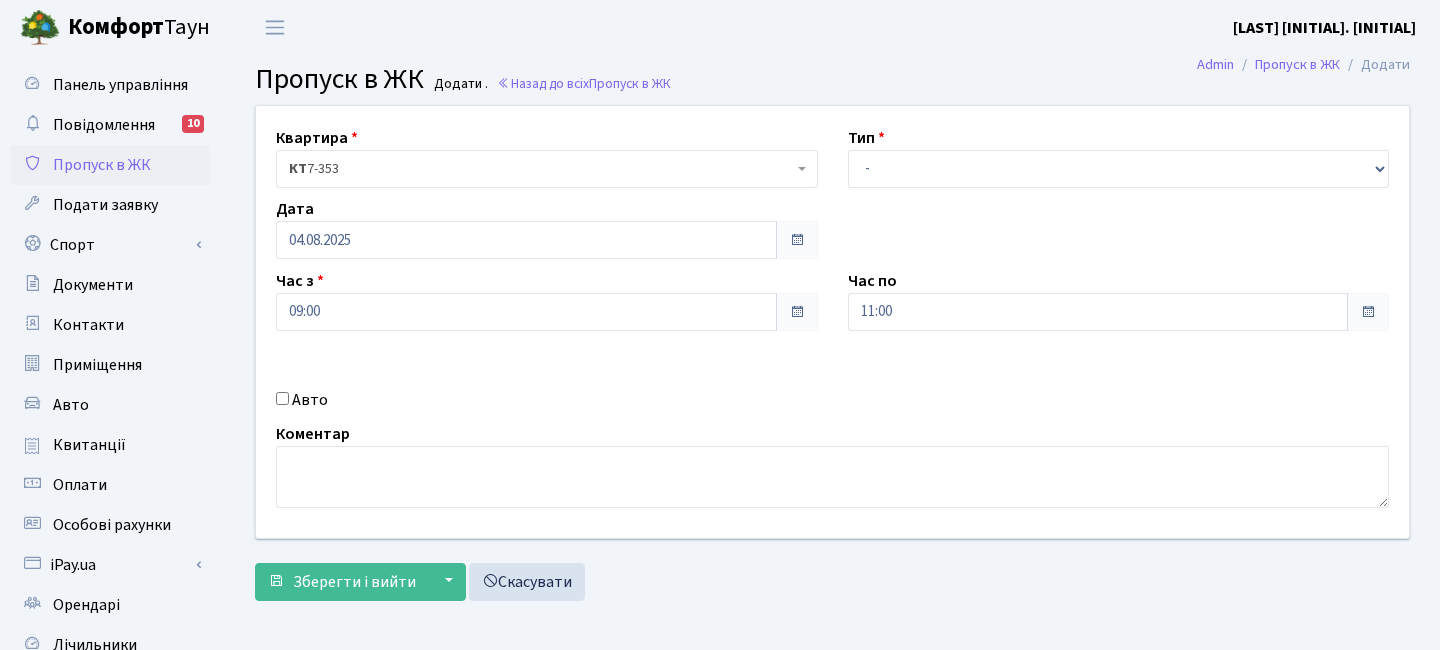click on "Квартира
<b>КТ</b>&nbsp;&nbsp;&nbsp;&nbsp;7-353
<b>КТ</b>&nbsp;&nbsp;&nbsp;&nbsp;16-211
<b>КТ4</b>&nbsp;&nbsp;&nbsp;91
<b>КТ4</b>&nbsp;&nbsp;&nbsp;2-1
КТ     7-353
Тип
-
Доставка
Таксі
Гості
Сервіс
Дата
04.08.2025" at bounding box center (832, 322) 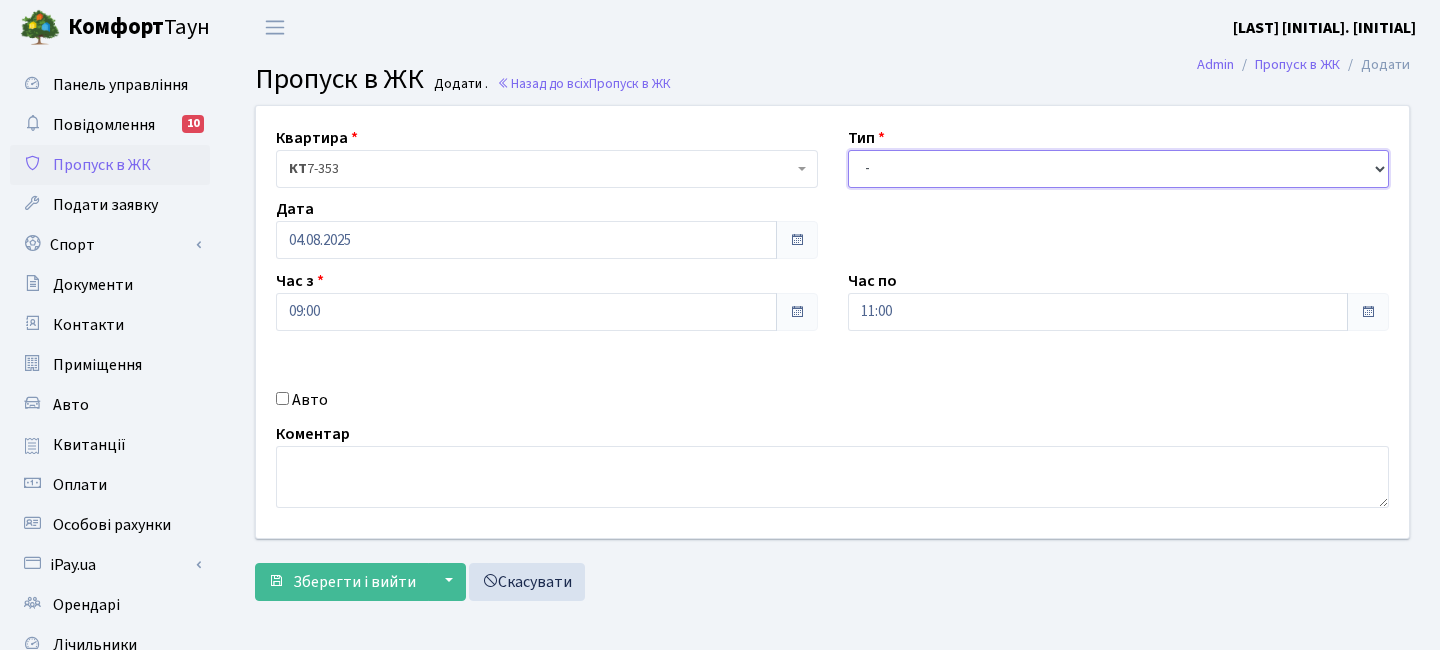 click on "-
Доставка
Таксі
Гості
Сервіс" at bounding box center (1119, 169) 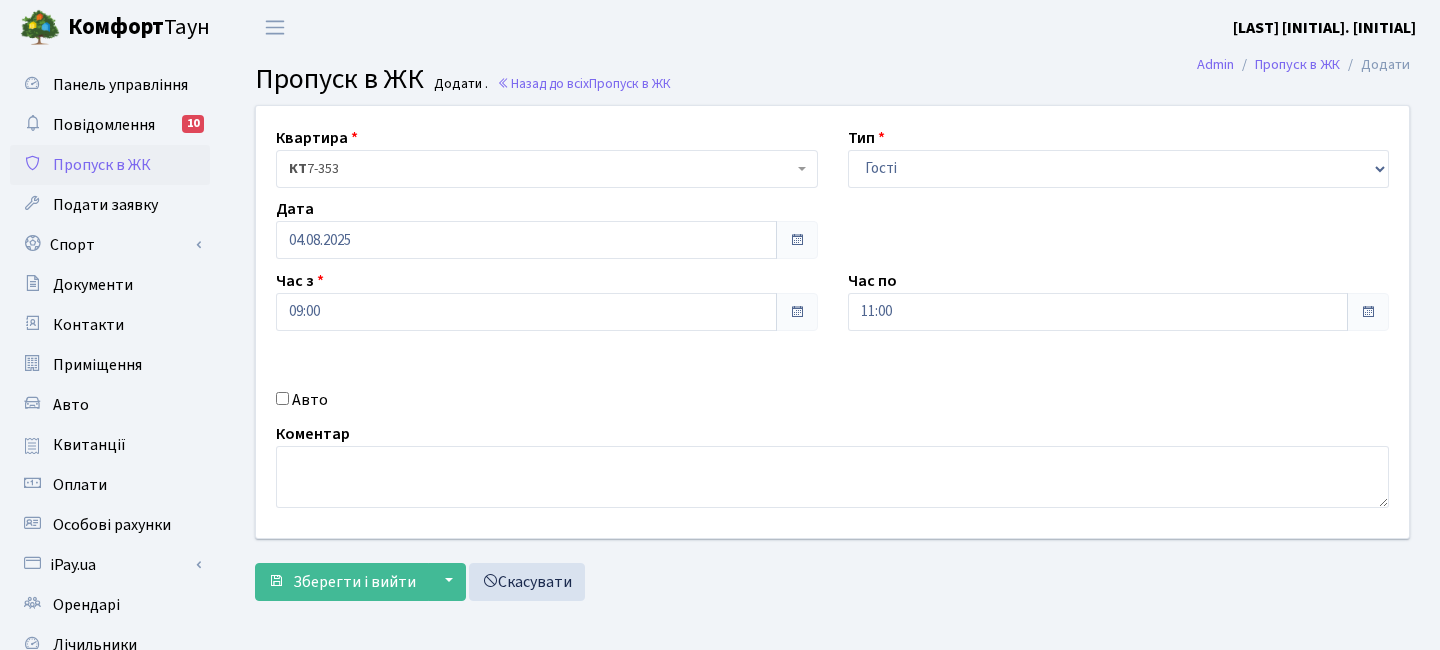 click on "Квартира
<b>КТ</b>&nbsp;&nbsp;&nbsp;&nbsp;7-353
<b>КТ</b>&nbsp;&nbsp;&nbsp;&nbsp;16-211
<b>КТ4</b>&nbsp;&nbsp;&nbsp;91
<b>КТ4</b>&nbsp;&nbsp;&nbsp;2-1
КТ     7-353
Тип
-
Доставка
Таксі
Гості
Сервіс
Дата
04.08.2025" at bounding box center (832, 353) 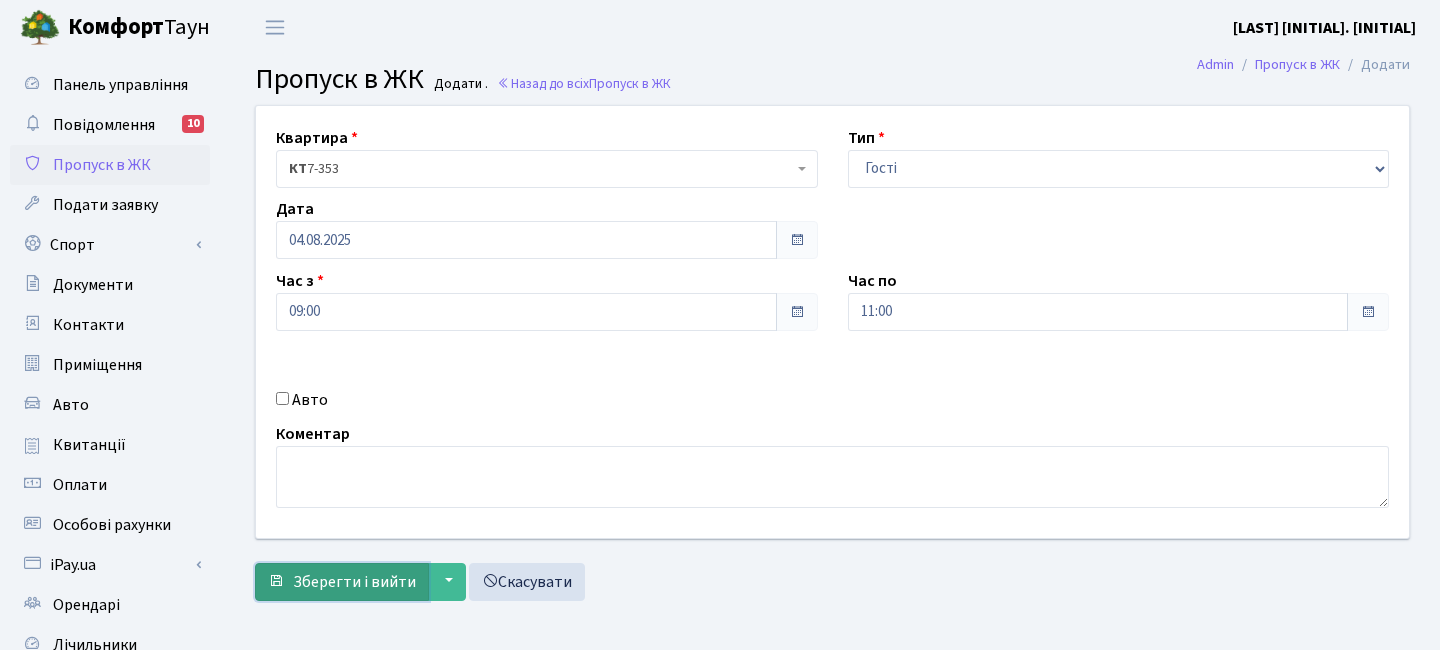 click on "Зберегти і вийти" at bounding box center (354, 582) 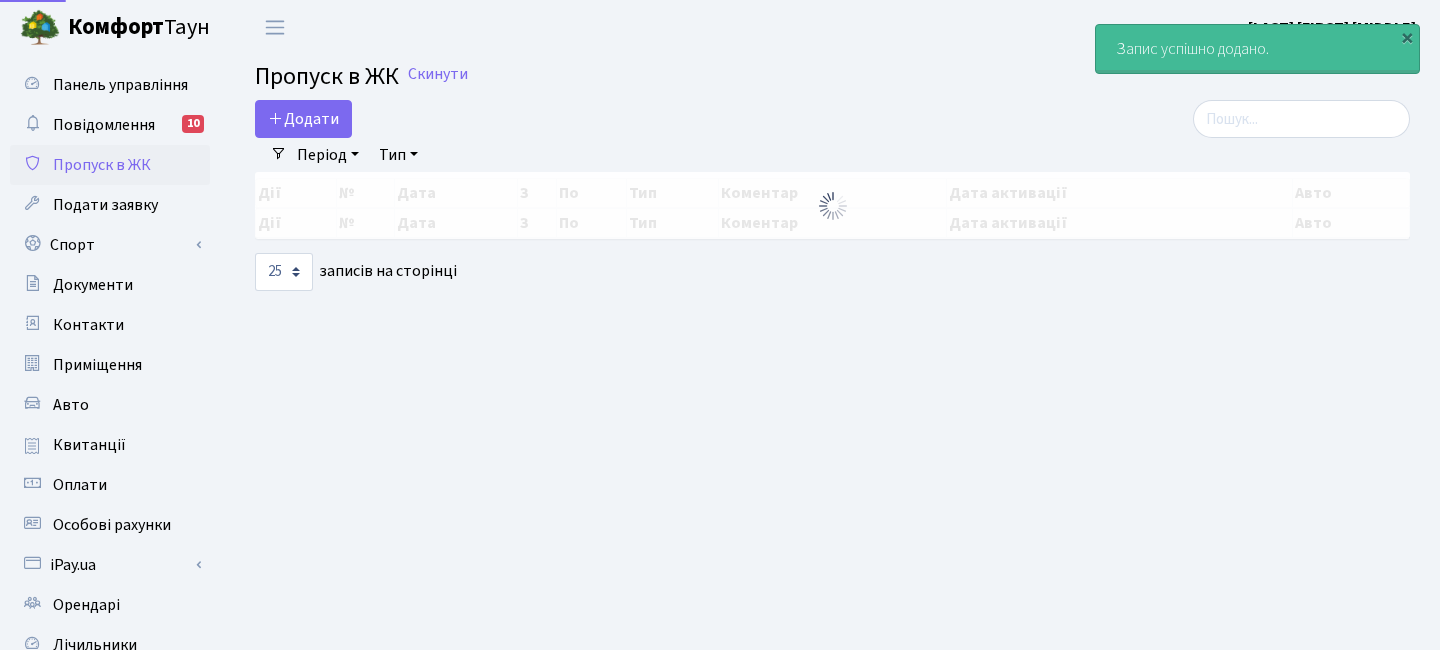 select on "25" 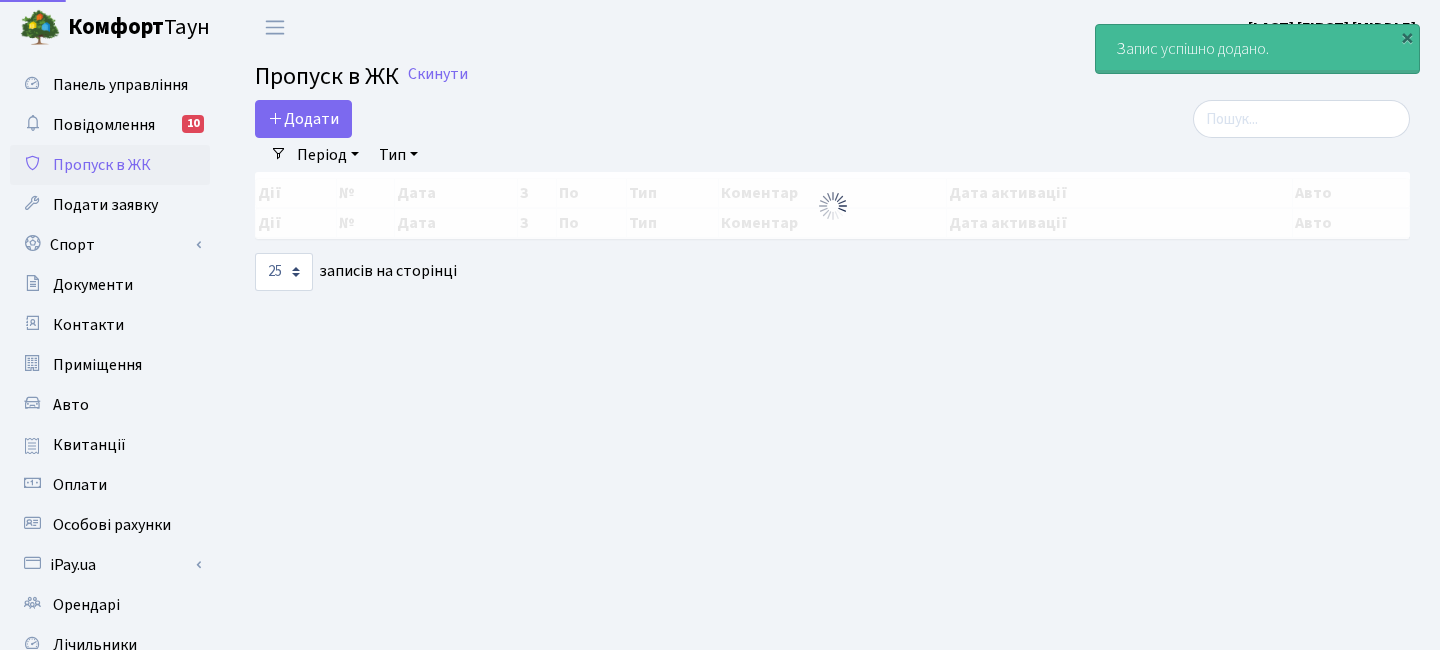 scroll, scrollTop: 0, scrollLeft: 0, axis: both 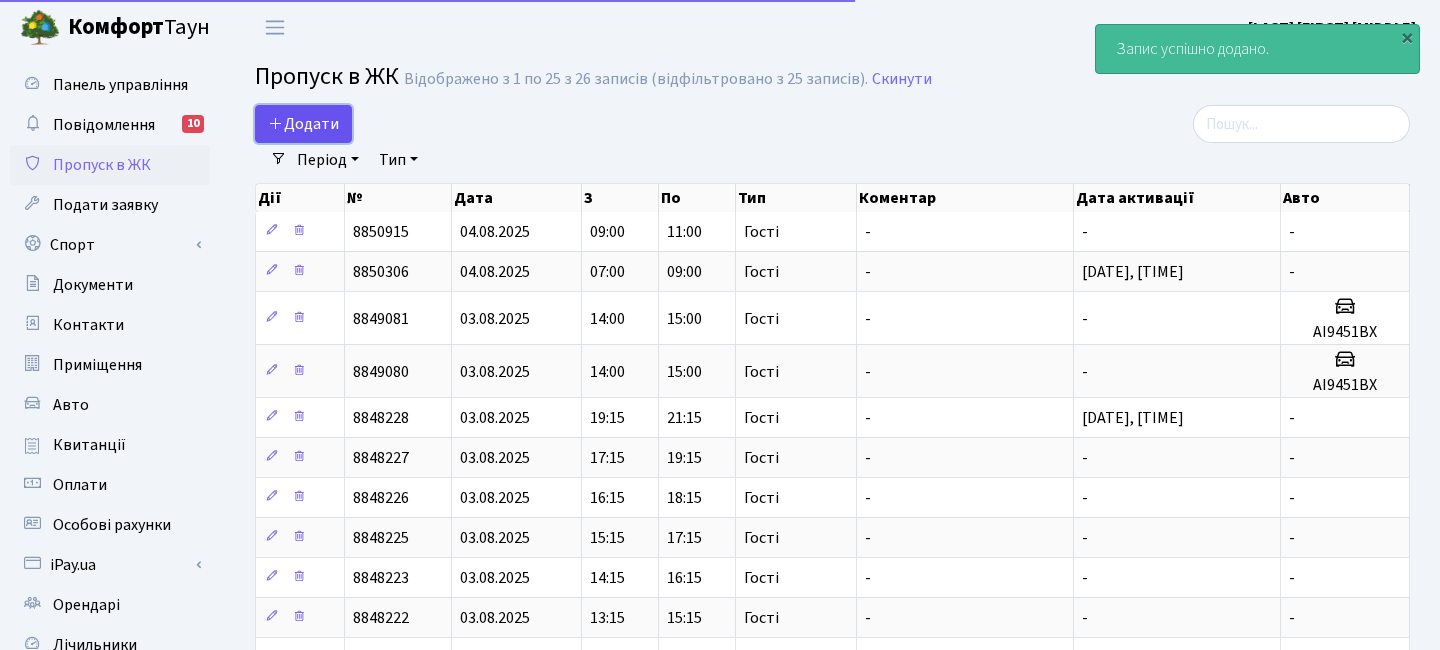 click on "Додати" at bounding box center (303, 124) 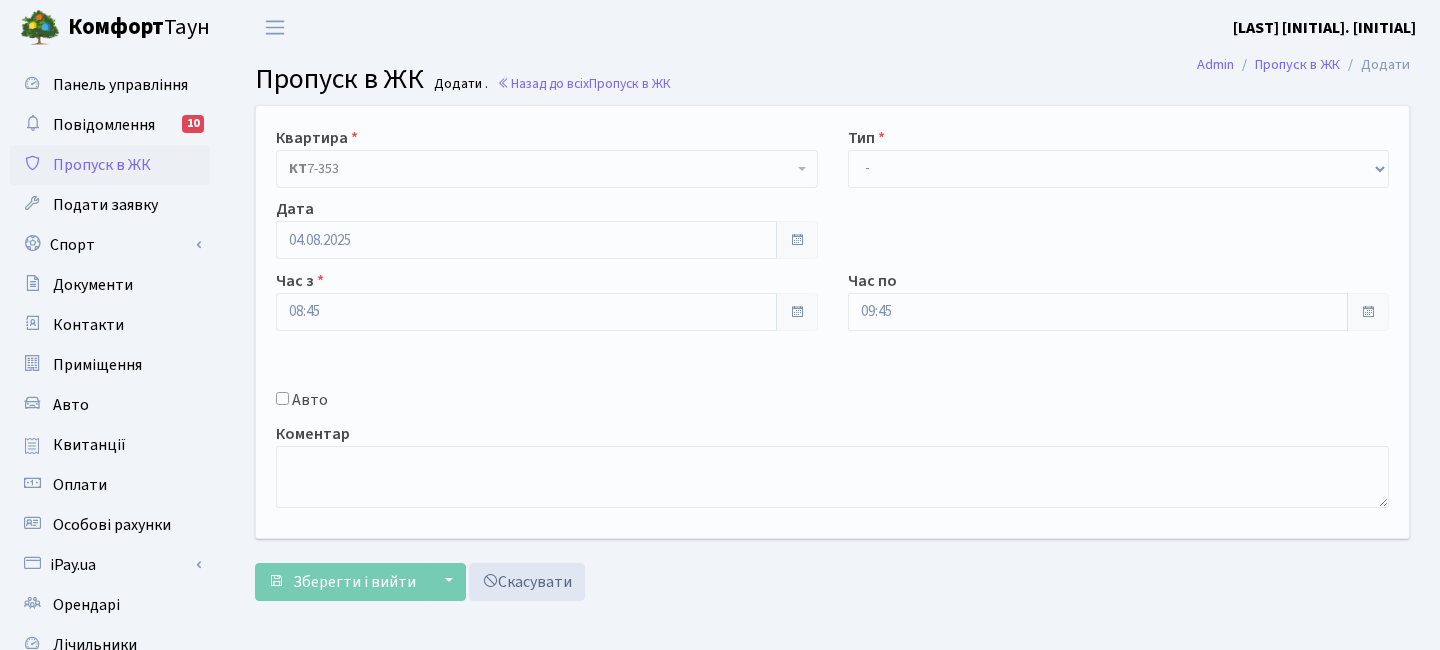 scroll, scrollTop: 0, scrollLeft: 0, axis: both 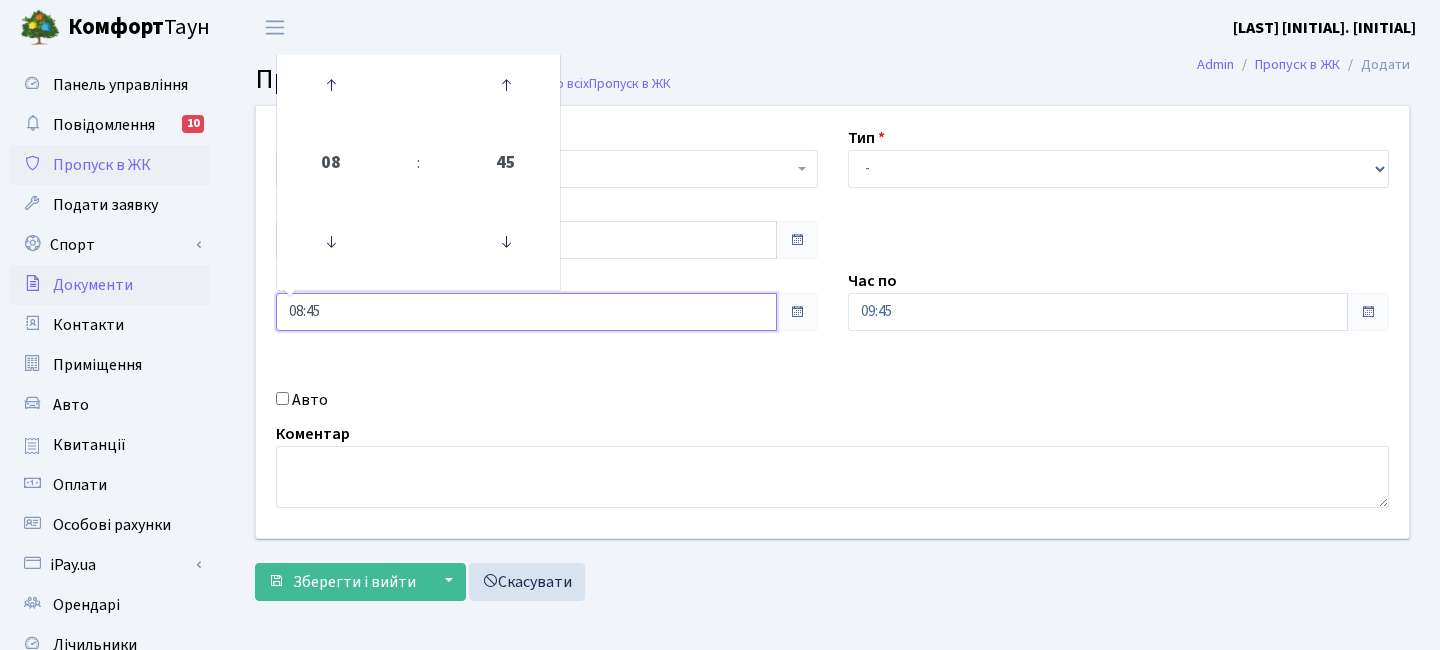 drag, startPoint x: 336, startPoint y: 310, endPoint x: 206, endPoint y: 298, distance: 130.55267 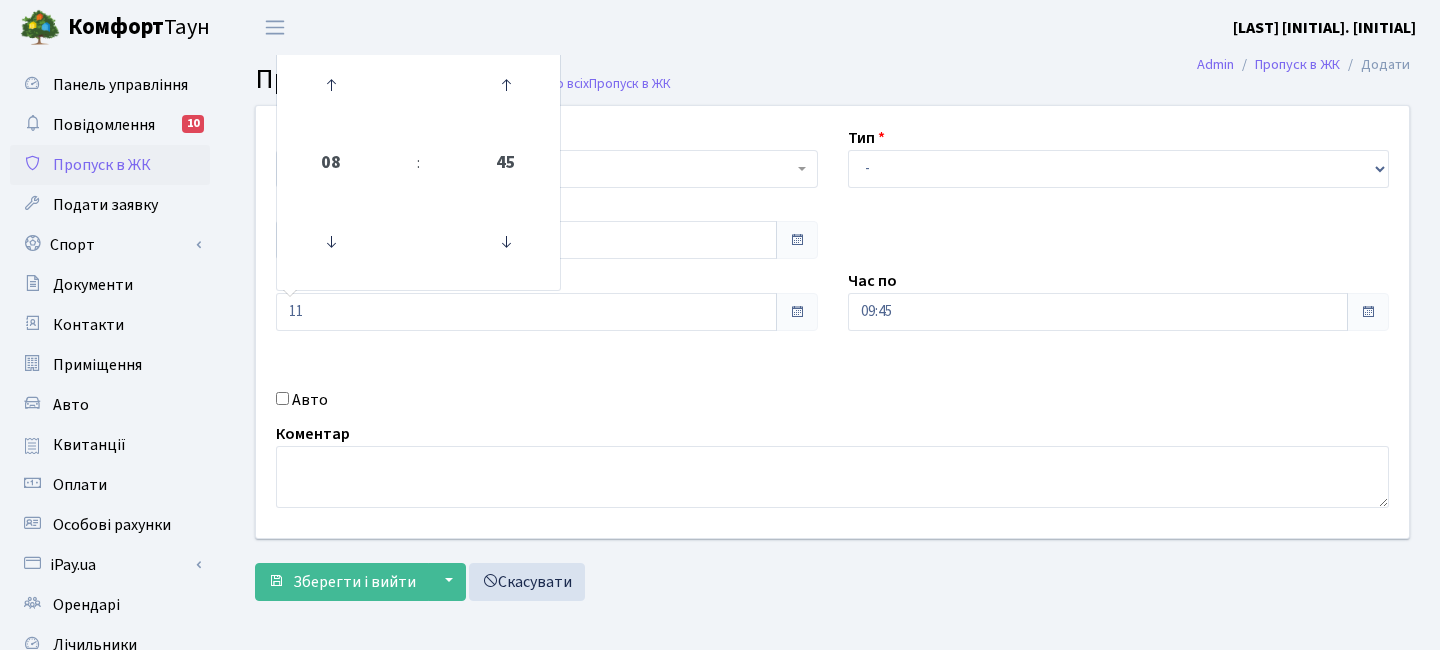 type on "11:00" 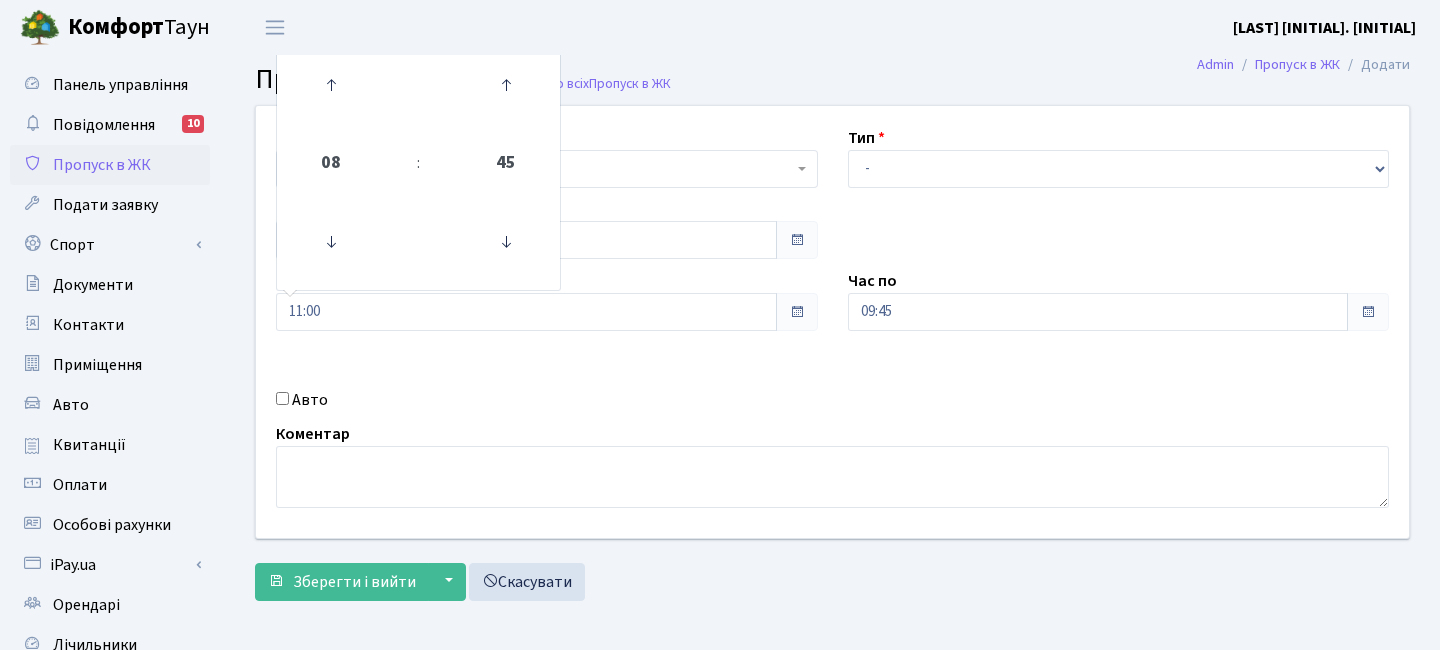 click on "Квартира
<b>КТ</b>&nbsp;&nbsp;&nbsp;&nbsp;[NUMBER]
<b>КТ</b>&nbsp;&nbsp;&nbsp;&nbsp;[NUMBER]
<b>КТ4</b>&nbsp;&nbsp;&nbsp;[NUMBER]
<b>КТ4</b>&nbsp;&nbsp;&nbsp;[NUMBER]
КТ     [NUMBER]
Тип
-
Доставка
Таксі
Гості
Сервіс
Дата
[DATE]
[NUMBER]" at bounding box center (832, 322) 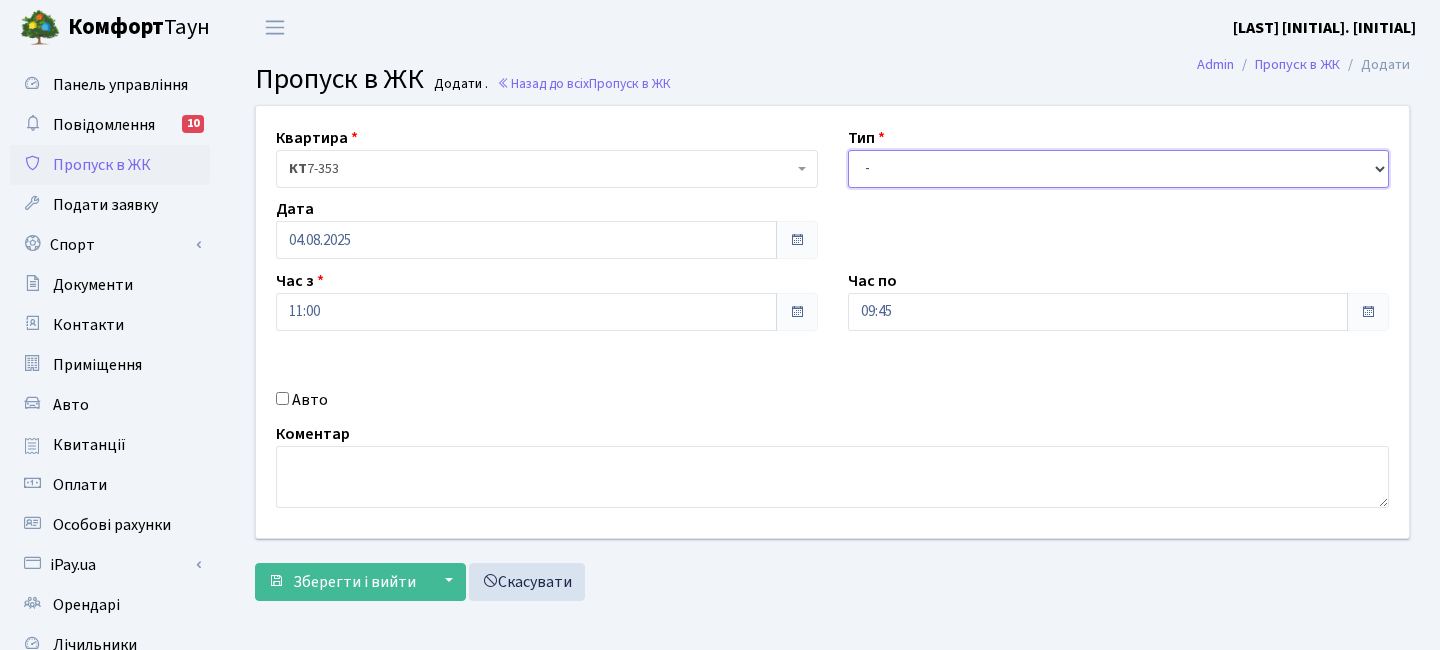 click on "-
Доставка
Таксі
Гості
Сервіс" at bounding box center [1119, 169] 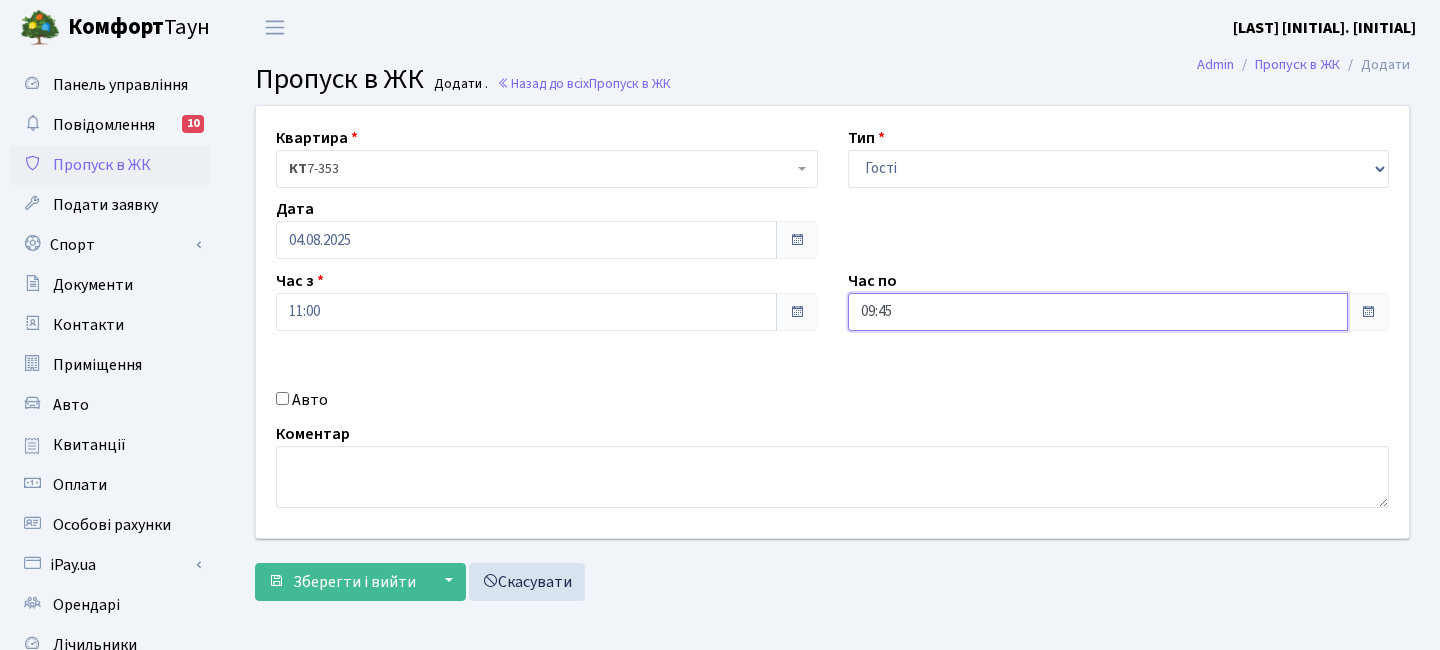 click on "09:45" at bounding box center [1098, 312] 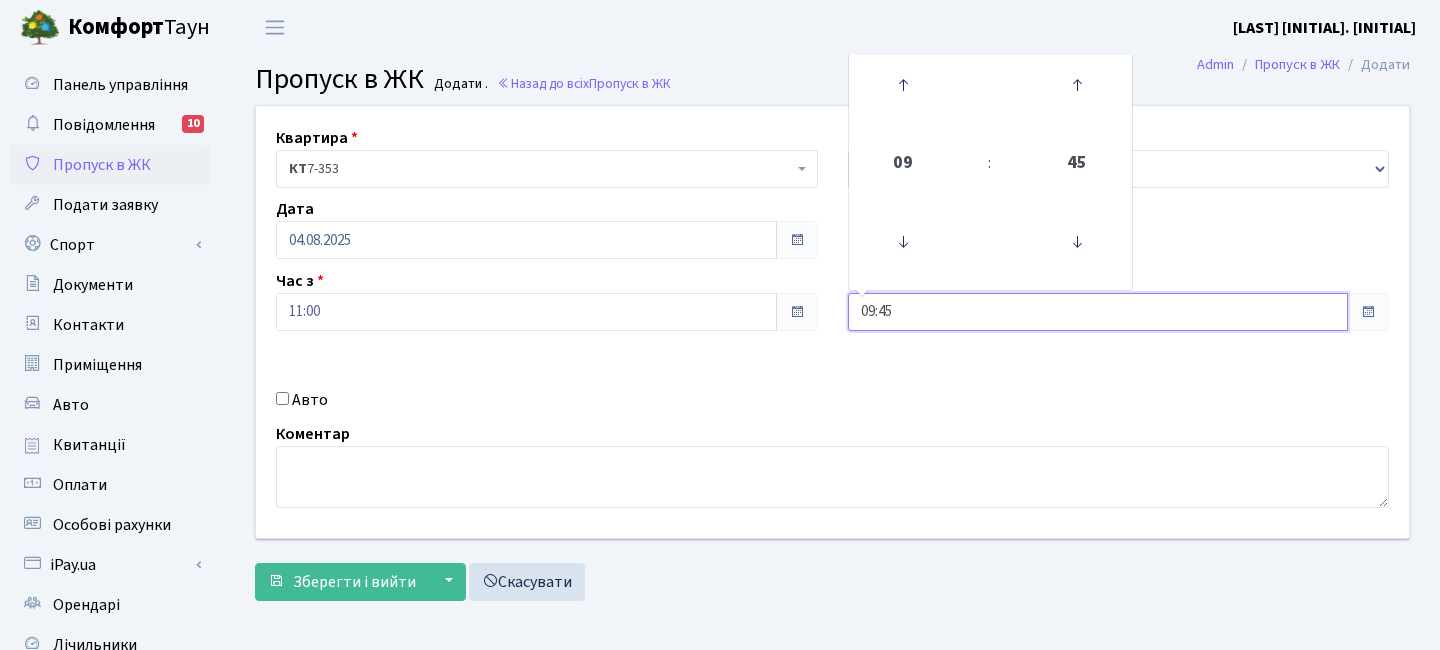 drag, startPoint x: 926, startPoint y: 308, endPoint x: 758, endPoint y: 302, distance: 168.1071 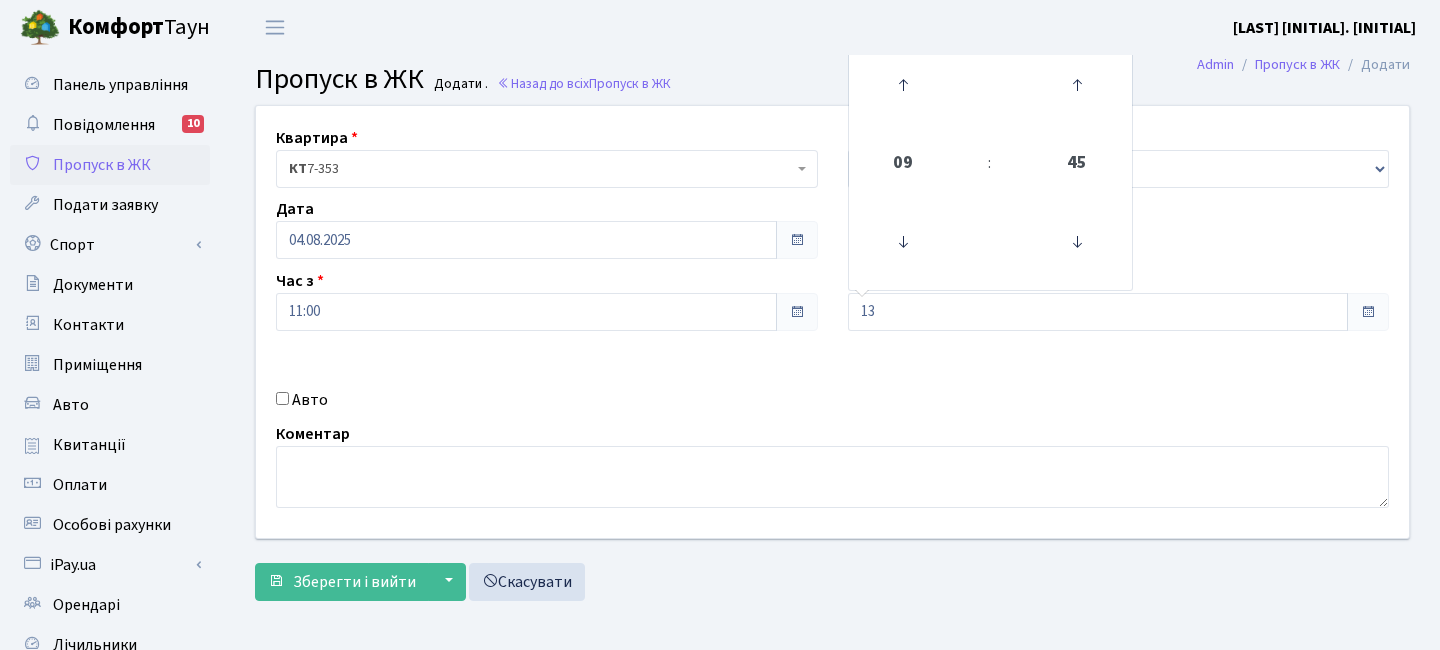 type on "13:00" 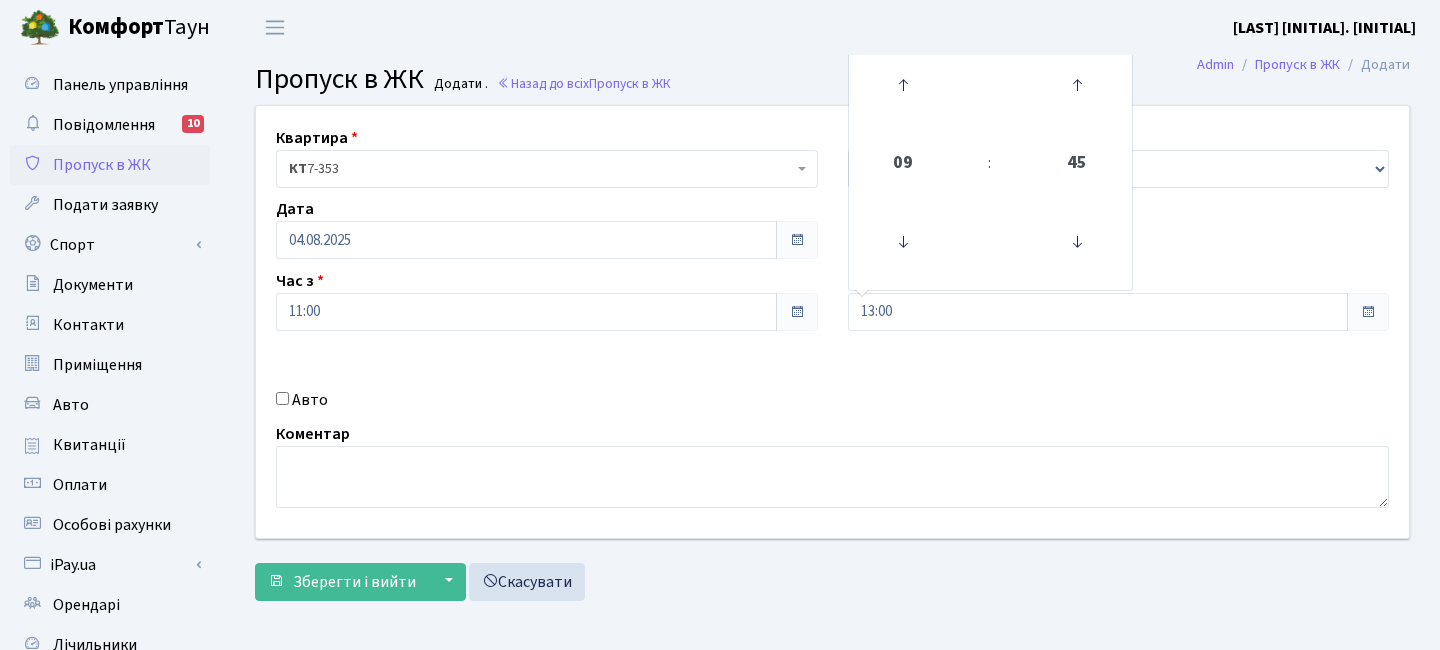 click on "Квартира
<b>КТ</b>&nbsp;&nbsp;&nbsp;&nbsp;[NUMBER]
<b>КТ</b>&nbsp;&nbsp;&nbsp;&nbsp;[NUMBER]
<b>КТ4</b>&nbsp;&nbsp;&nbsp;[NUMBER]
<b>КТ4</b>&nbsp;&nbsp;&nbsp;[NUMBER]
КТ     [NUMBER]
Тип
-
Доставка
Таксі
Гості
Сервіс
Дата
[DATE]
[NUMBER]" at bounding box center [832, 322] 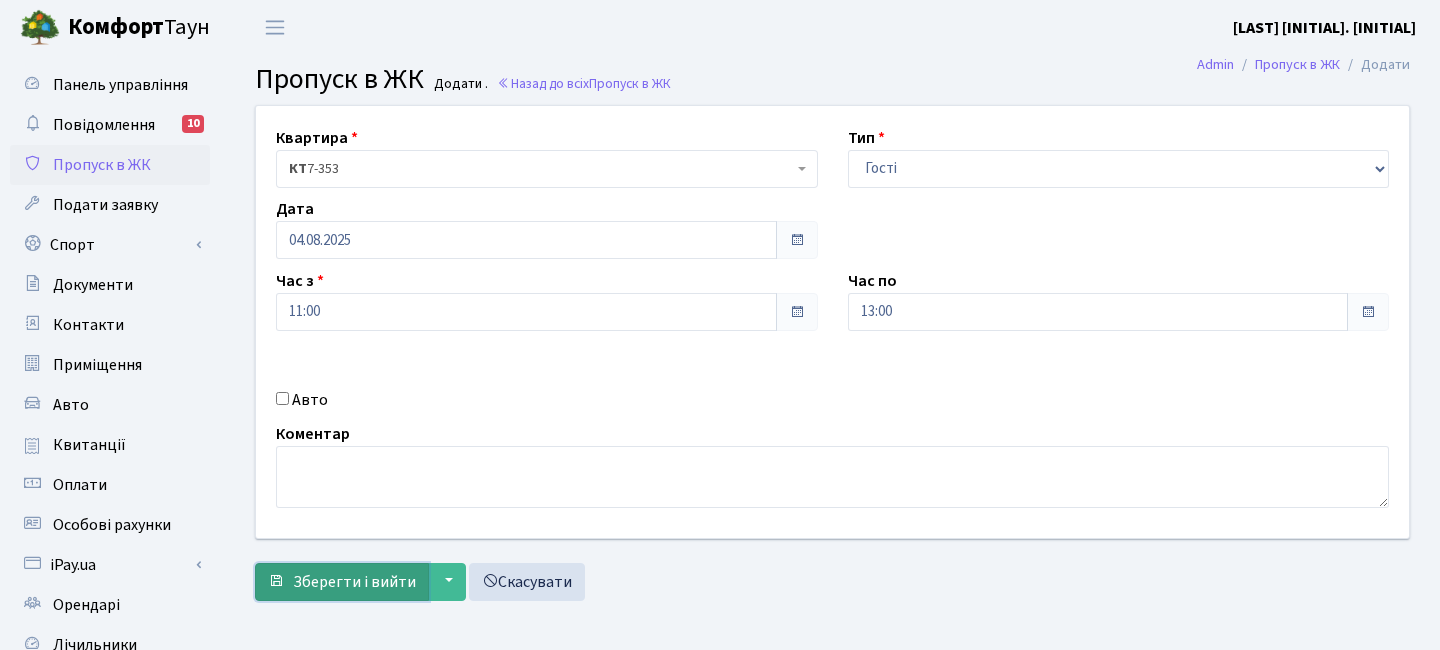 click on "Зберегти і вийти" at bounding box center [354, 582] 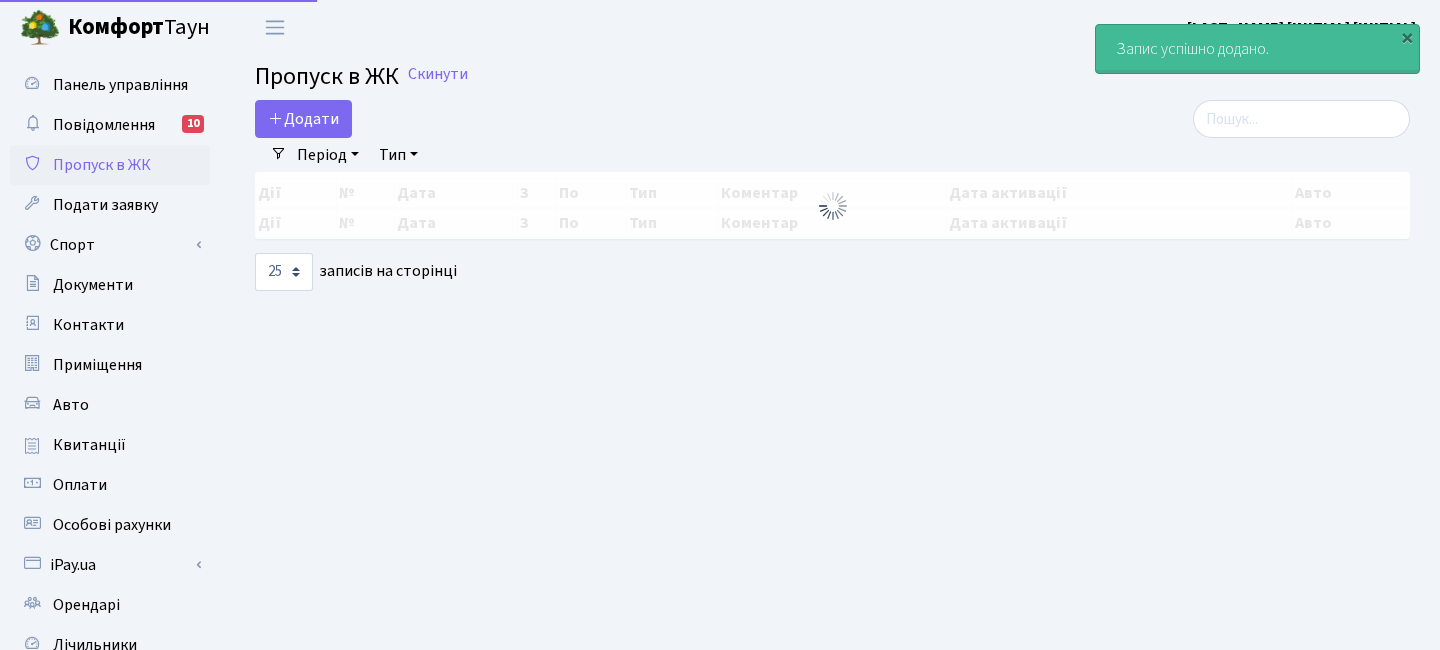 select on "25" 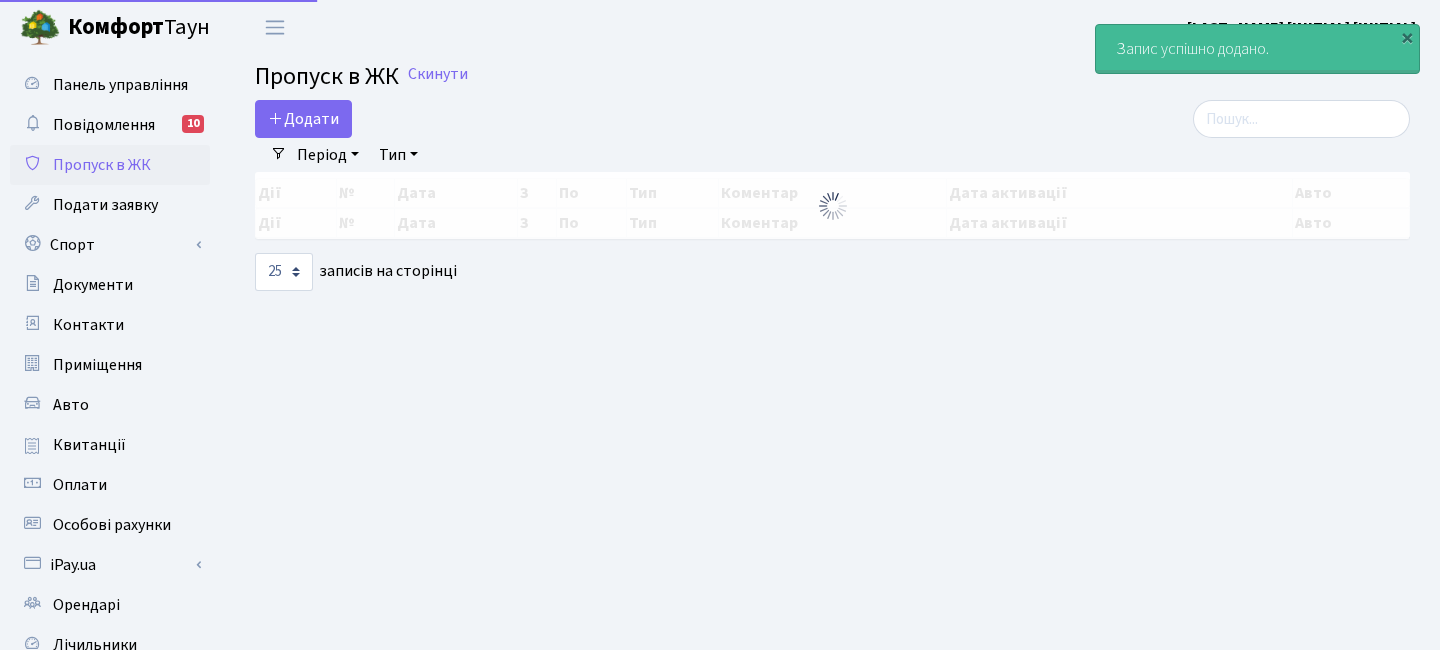 scroll, scrollTop: 0, scrollLeft: 0, axis: both 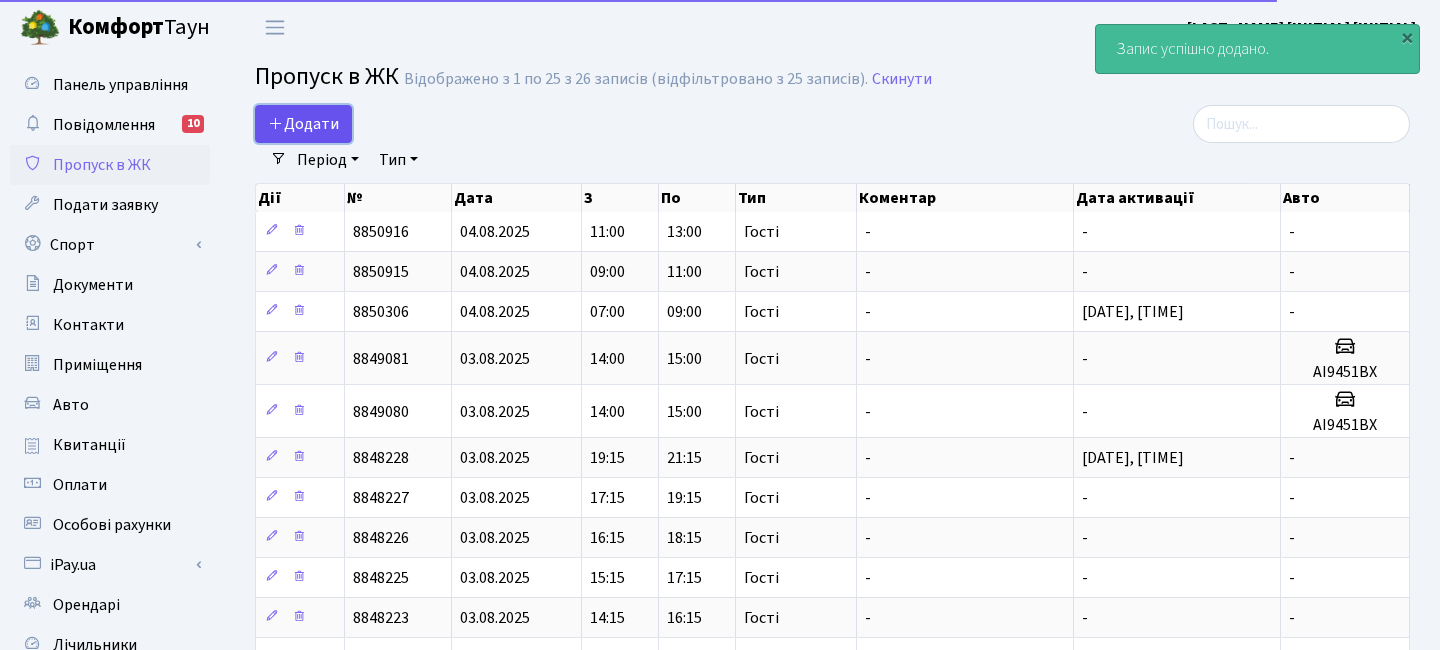 click on "Додати" at bounding box center (303, 124) 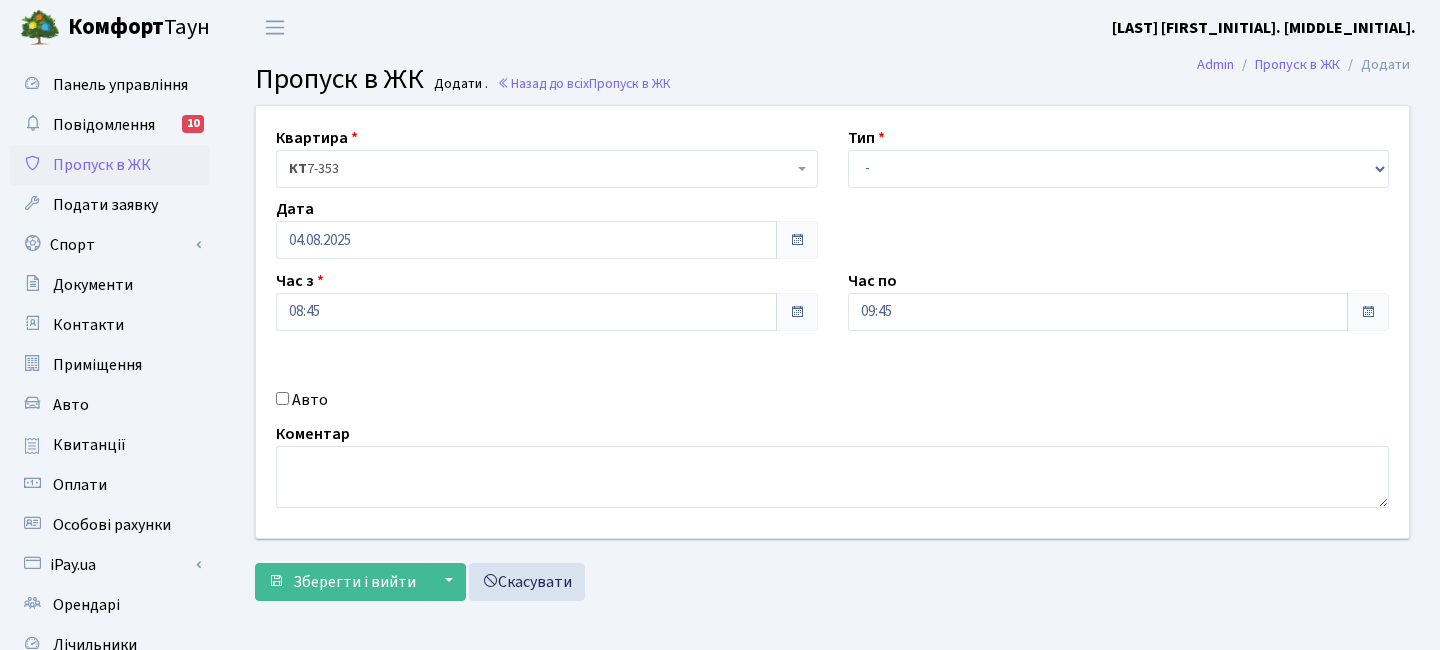 scroll, scrollTop: 0, scrollLeft: 0, axis: both 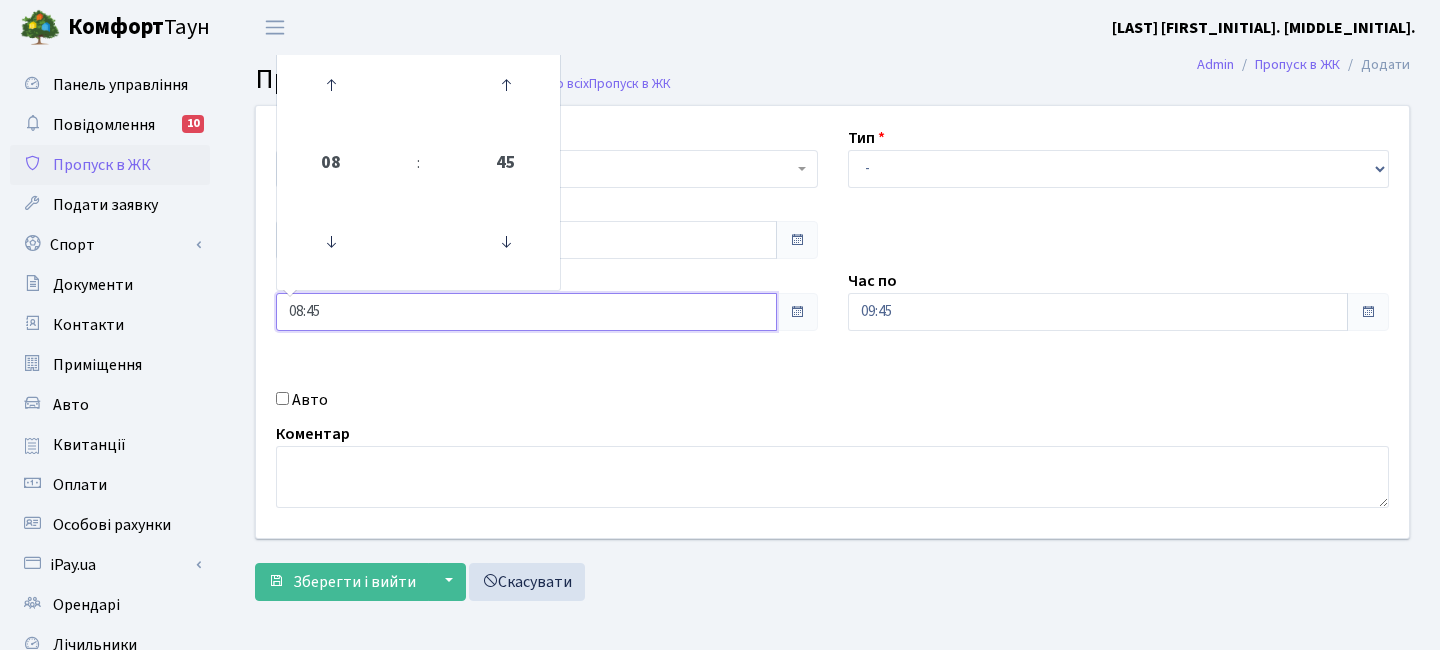 drag, startPoint x: 342, startPoint y: 318, endPoint x: 248, endPoint y: 307, distance: 94.641426 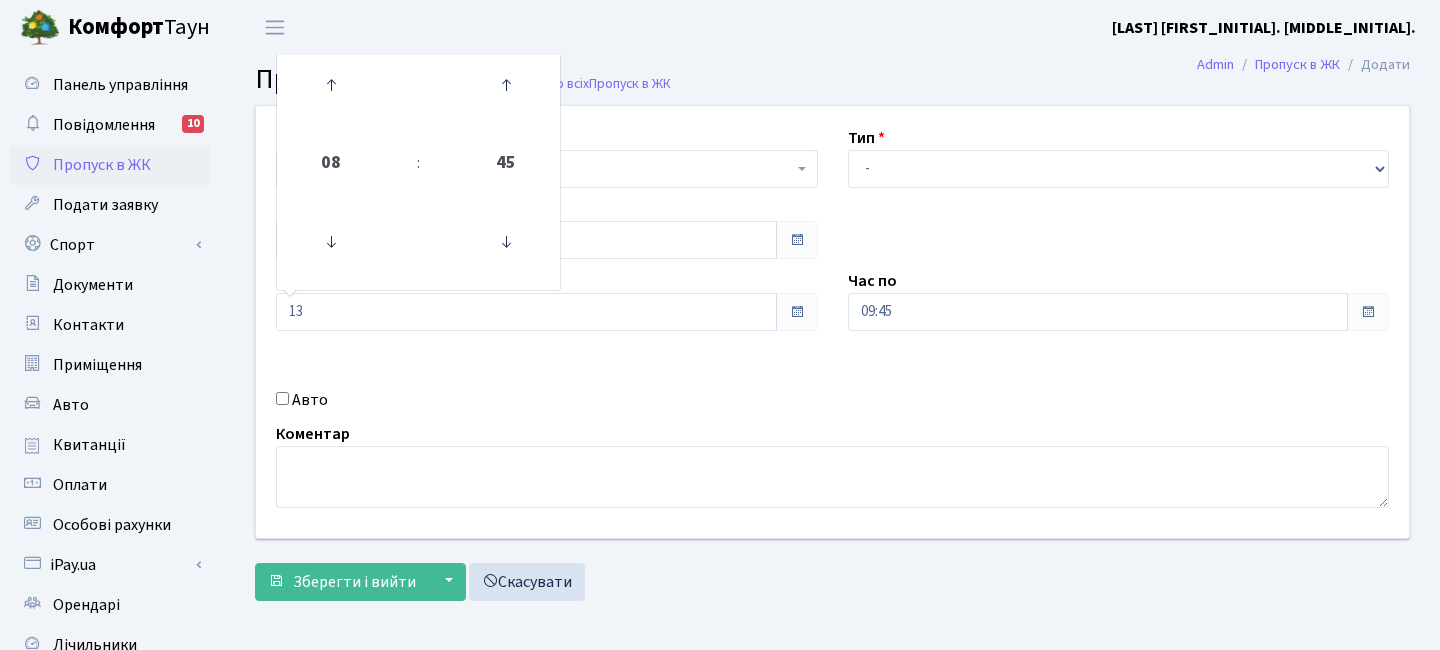 type on "13:00" 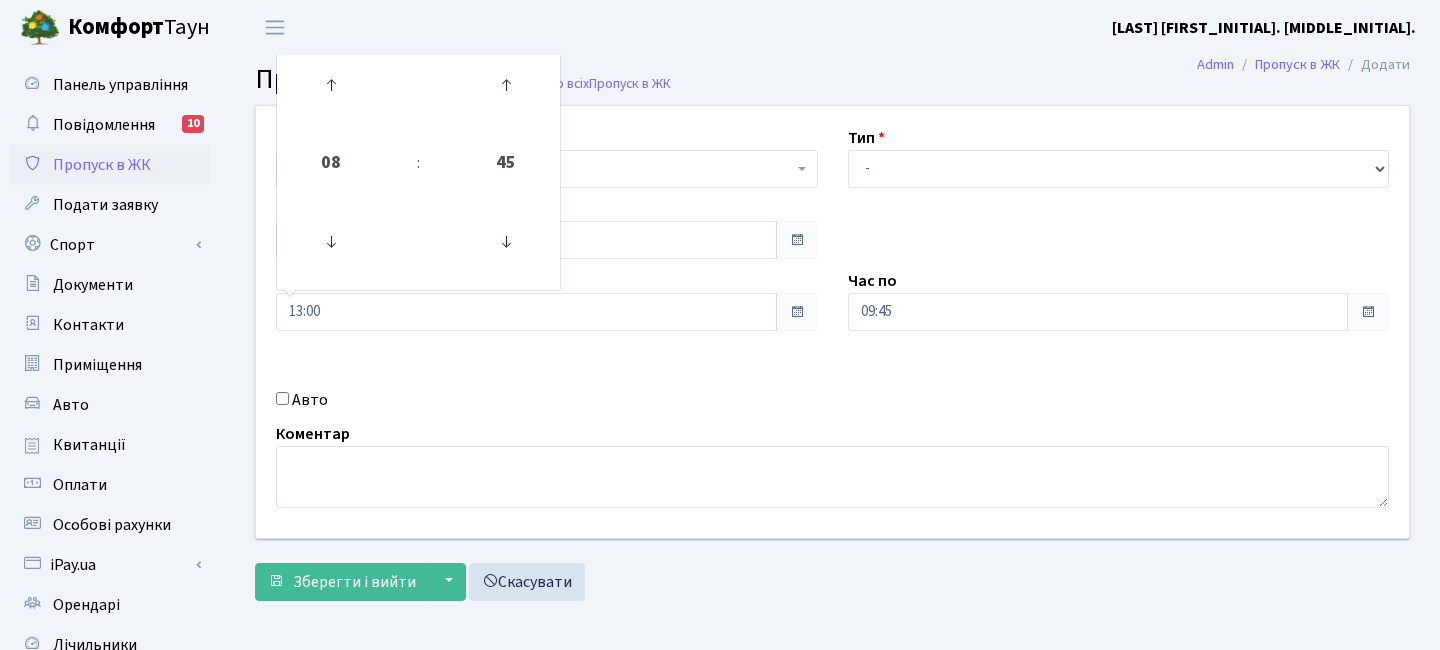 drag, startPoint x: 520, startPoint y: 368, endPoint x: 510, endPoint y: 359, distance: 13.453624 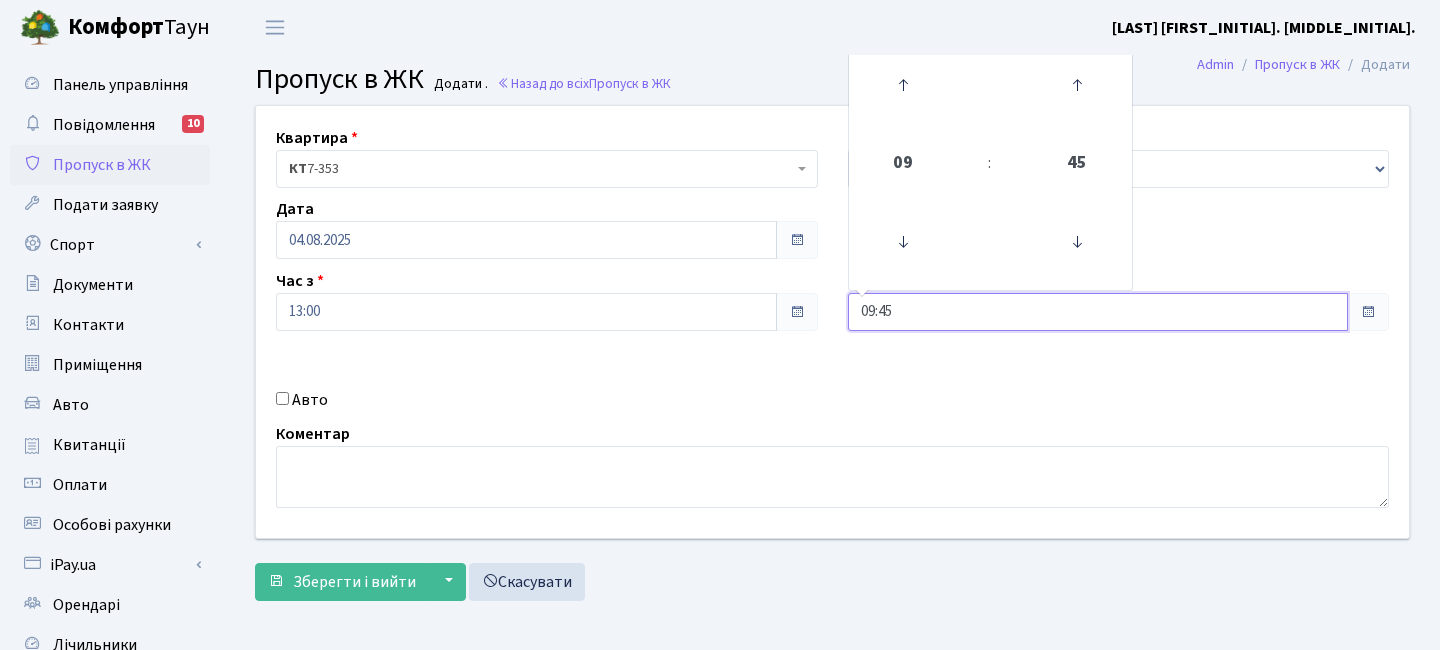 drag, startPoint x: 943, startPoint y: 311, endPoint x: 749, endPoint y: 306, distance: 194.06442 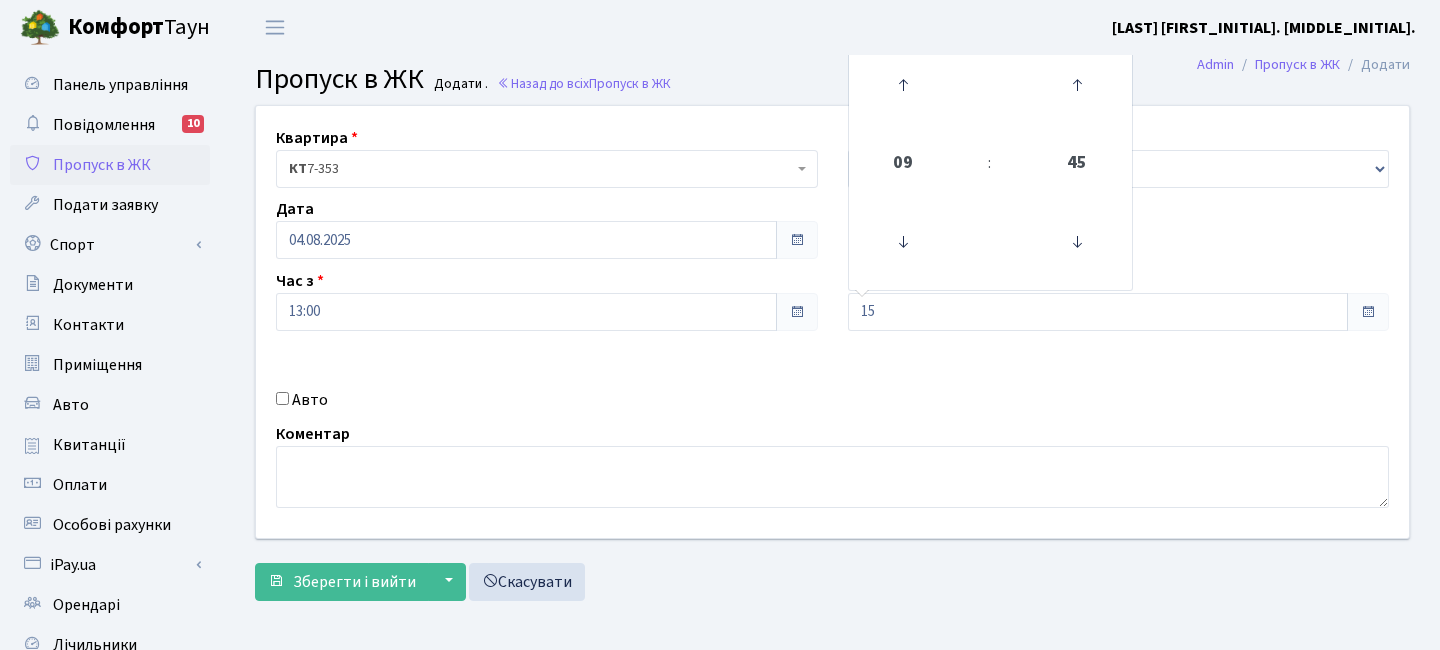 type on "15:00" 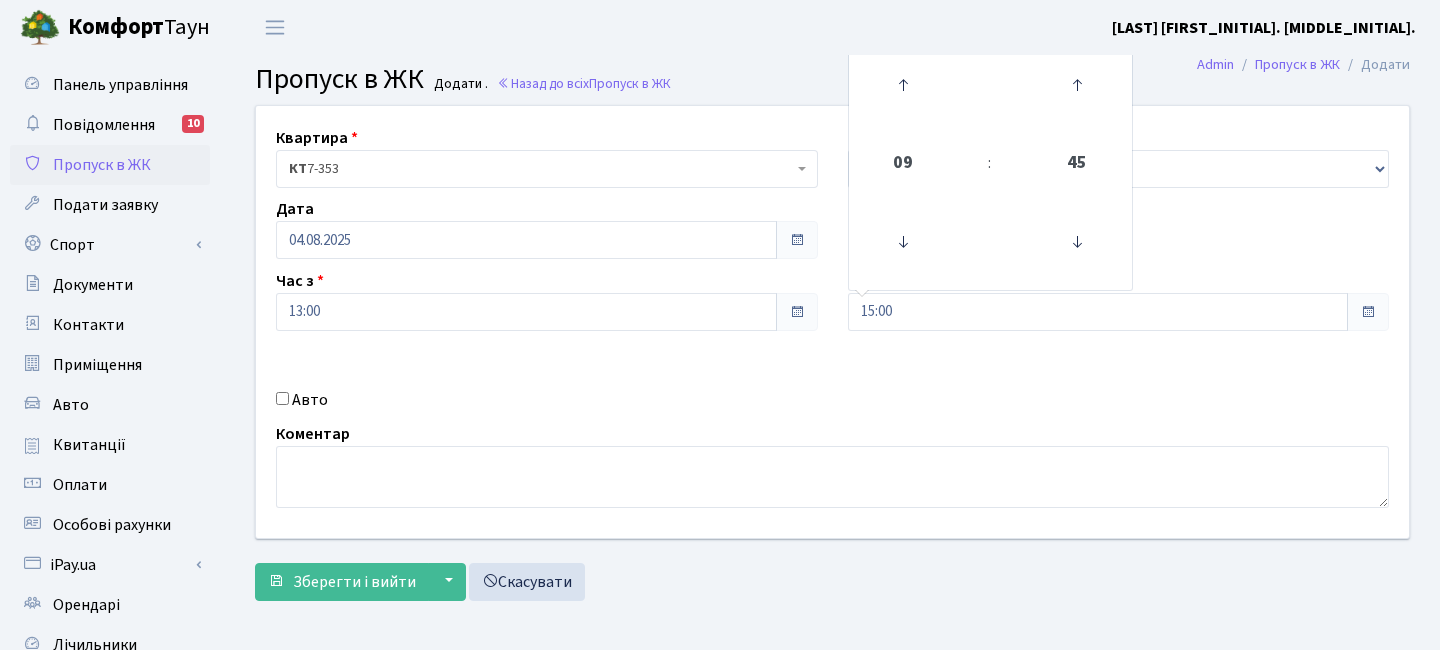 click on "Квартира
<b>КТ</b>&nbsp;&nbsp;&nbsp;&nbsp;[NUMBER]
<b>КТ</b>&nbsp;&nbsp;&nbsp;&nbsp;[NUMBER]
<b>КТ4</b>&nbsp;&nbsp;&nbsp;[NUMBER]
<b>КТ4</b>&nbsp;&nbsp;&nbsp;[NUMBER]
КТ     [NUMBER]
Тип
-
Доставка
Таксі
Гості
Сервіс
Дата
[DATE]
[NUMBER]" at bounding box center (832, 322) 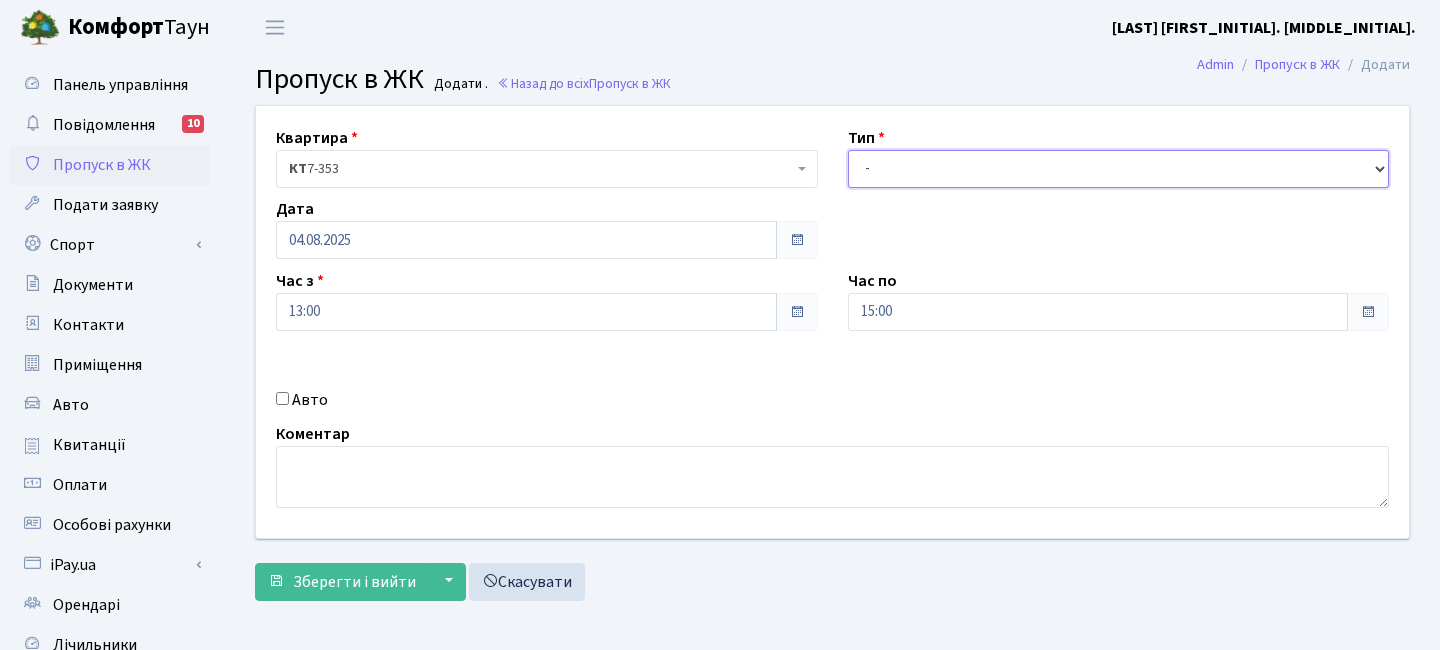 click on "-
Доставка
Таксі
Гості
Сервіс" at bounding box center [1119, 169] 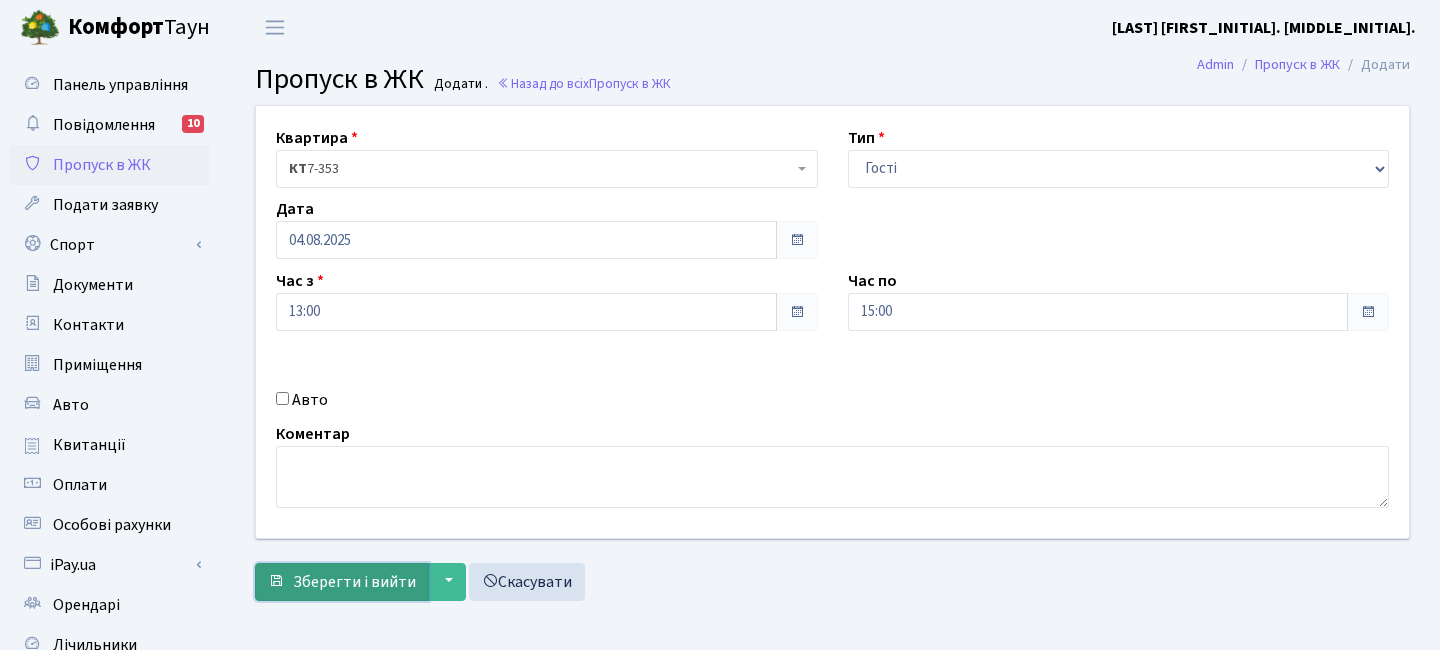 click on "Зберегти і вийти" at bounding box center [354, 582] 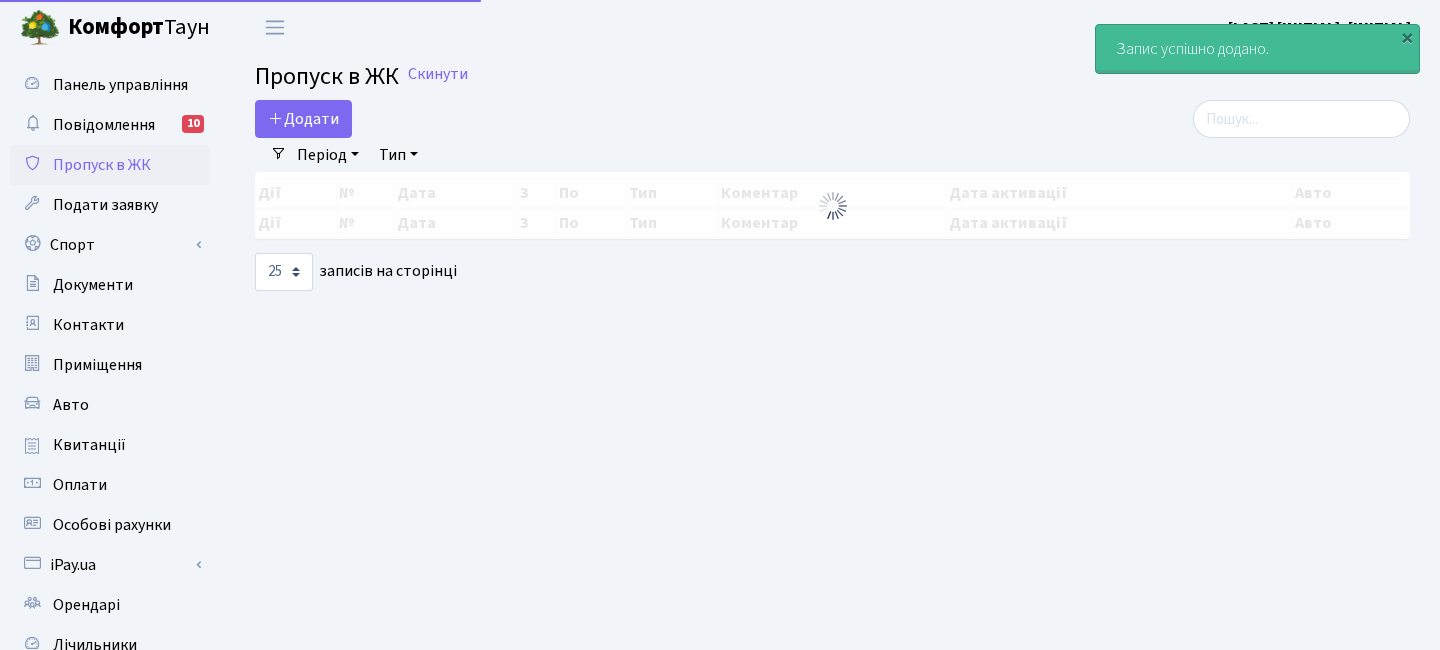 select on "25" 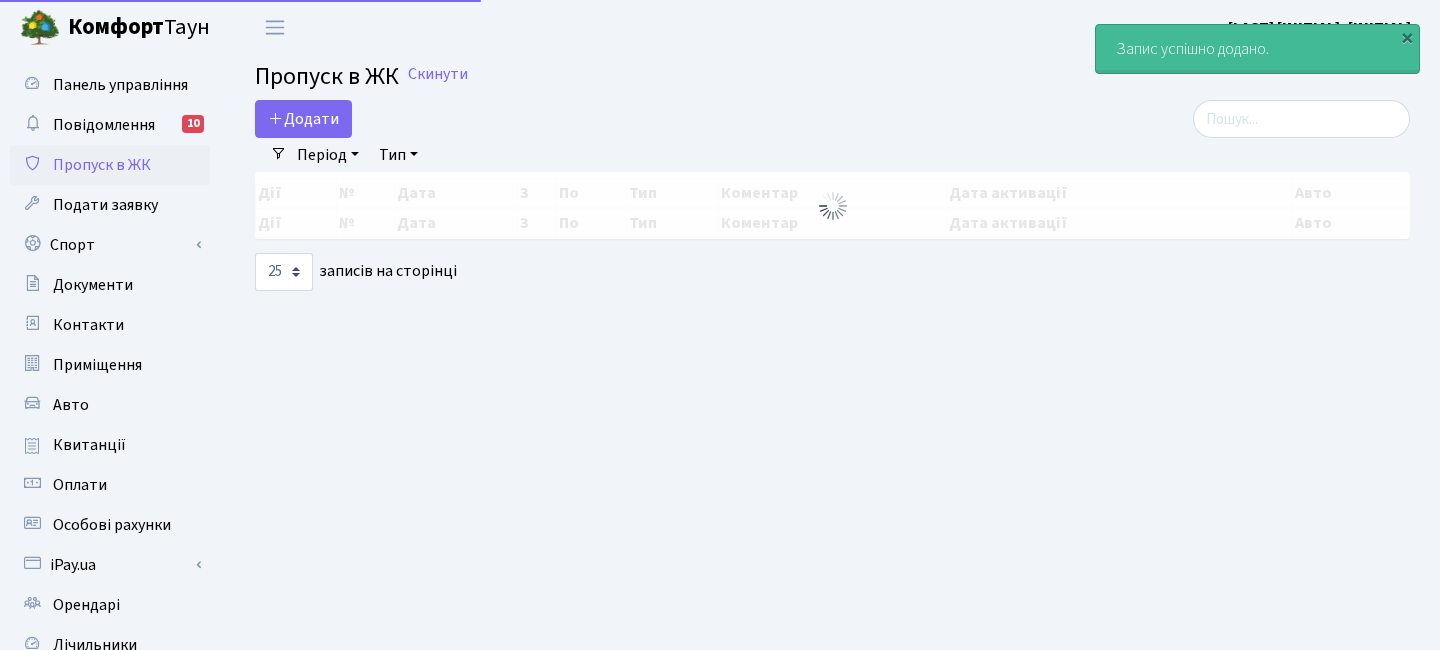 scroll, scrollTop: 0, scrollLeft: 0, axis: both 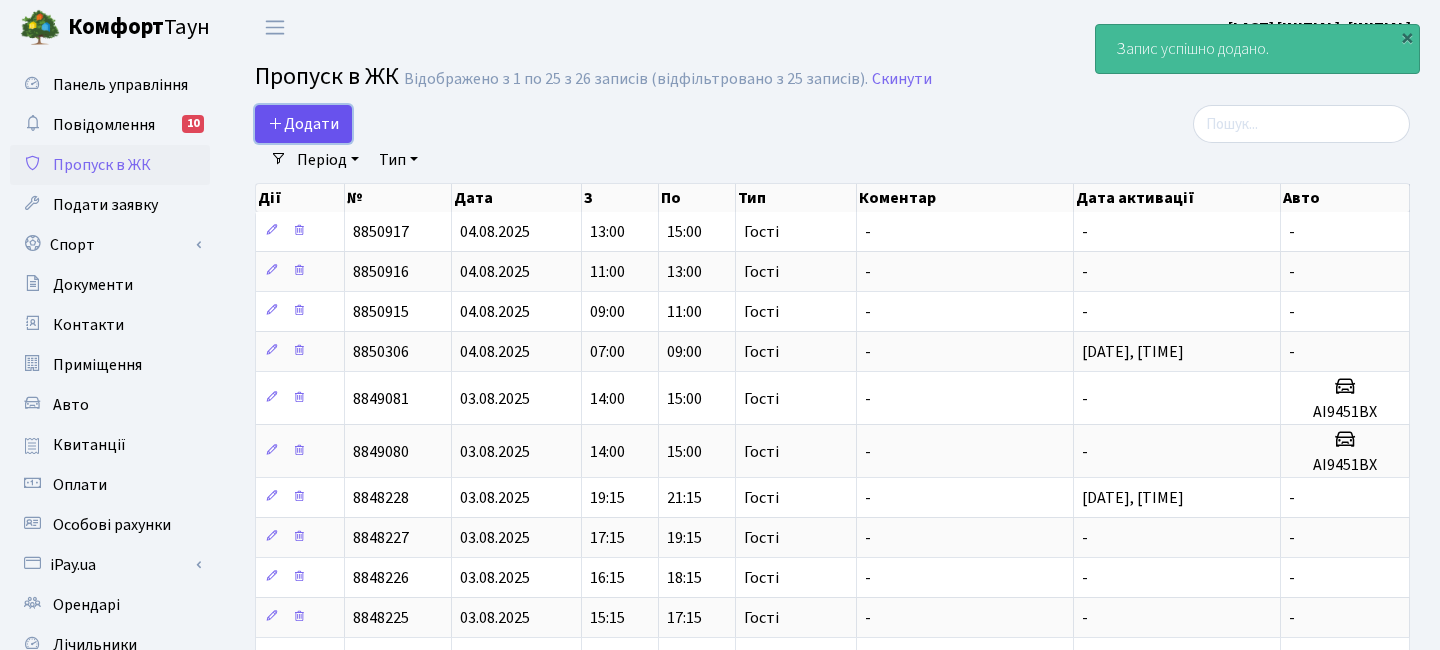 click on "Додати" at bounding box center [303, 124] 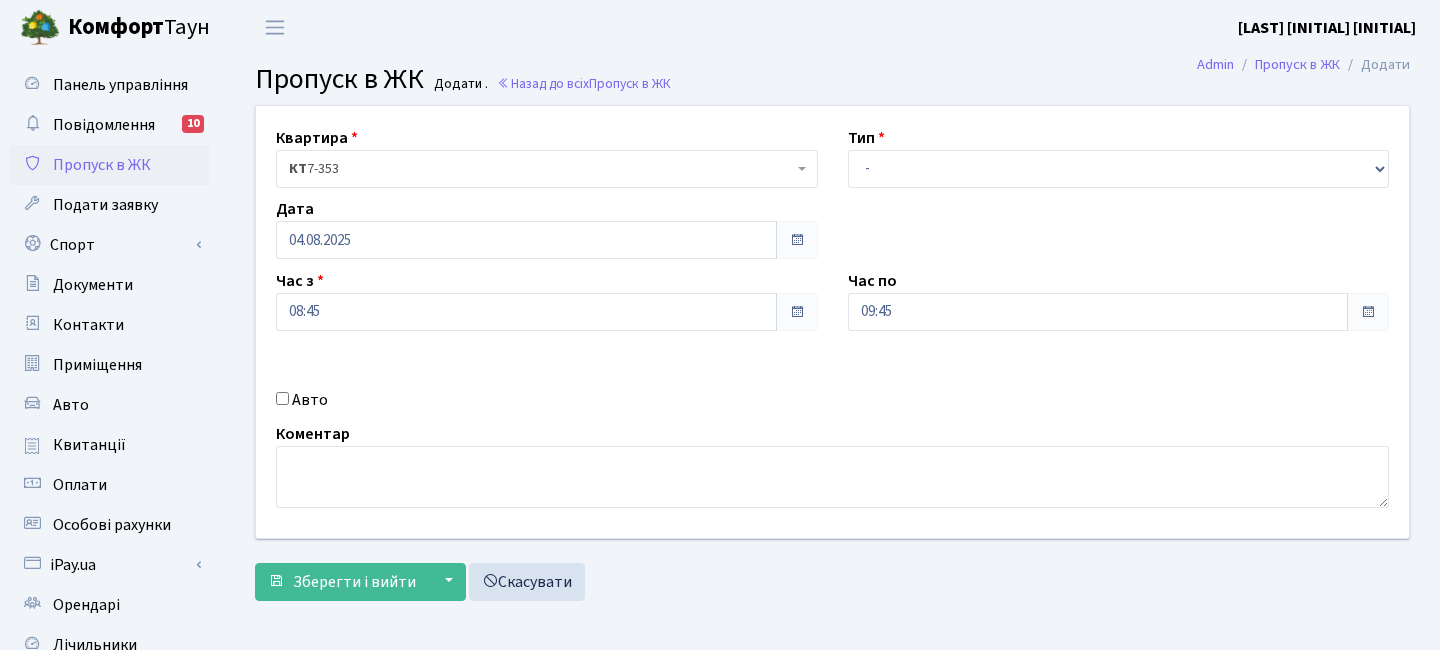 scroll, scrollTop: 0, scrollLeft: 0, axis: both 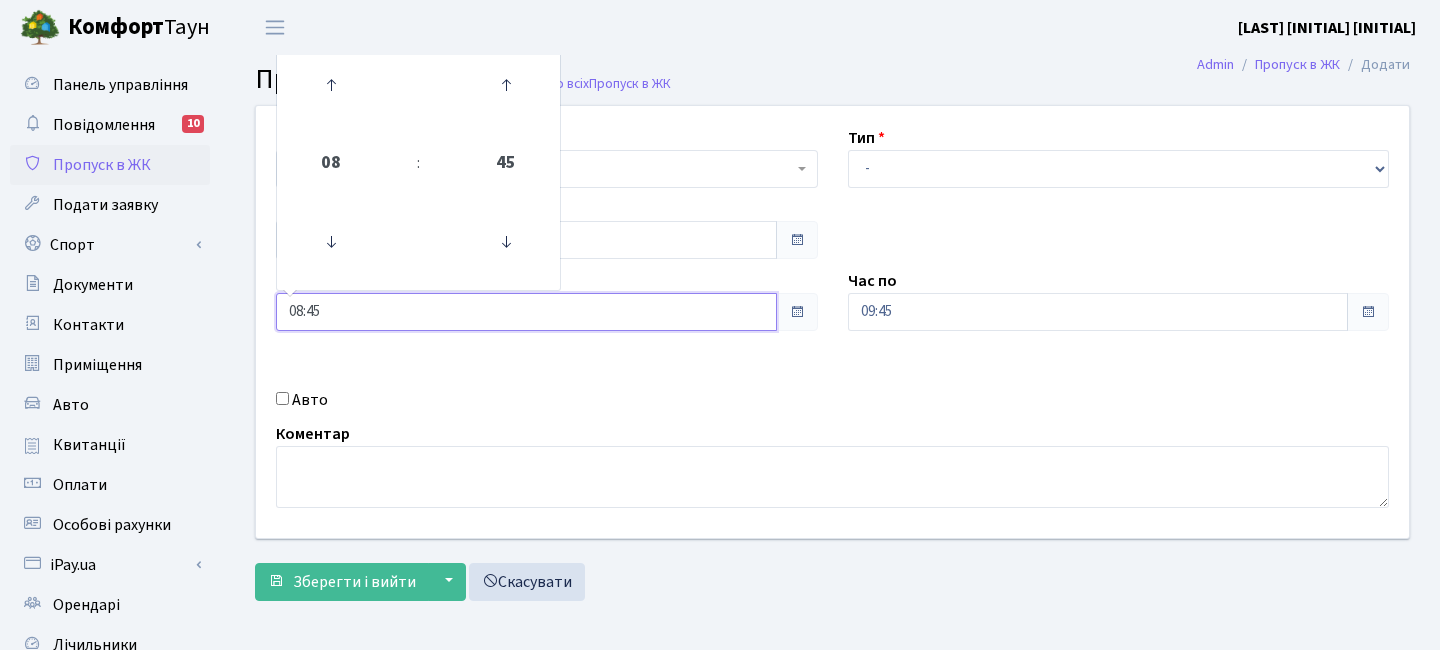 drag, startPoint x: 332, startPoint y: 322, endPoint x: 249, endPoint y: 300, distance: 85.86617 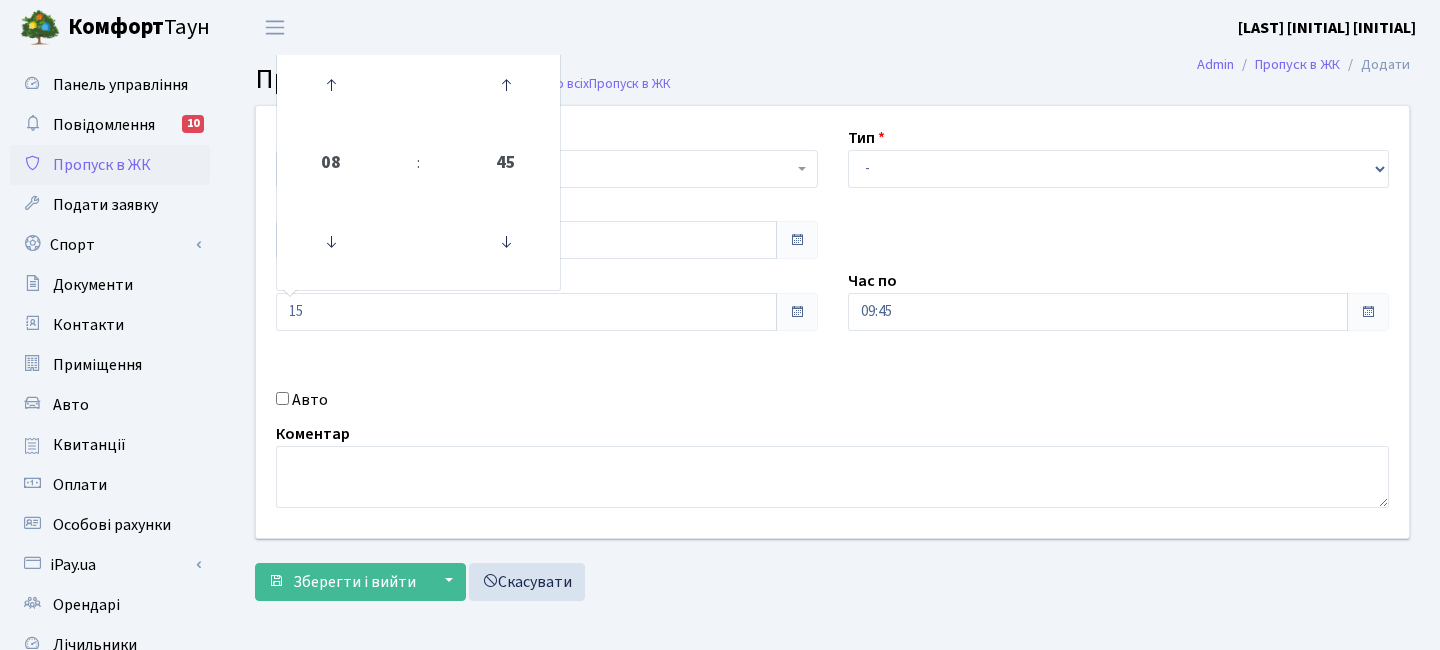 type on "15:00" 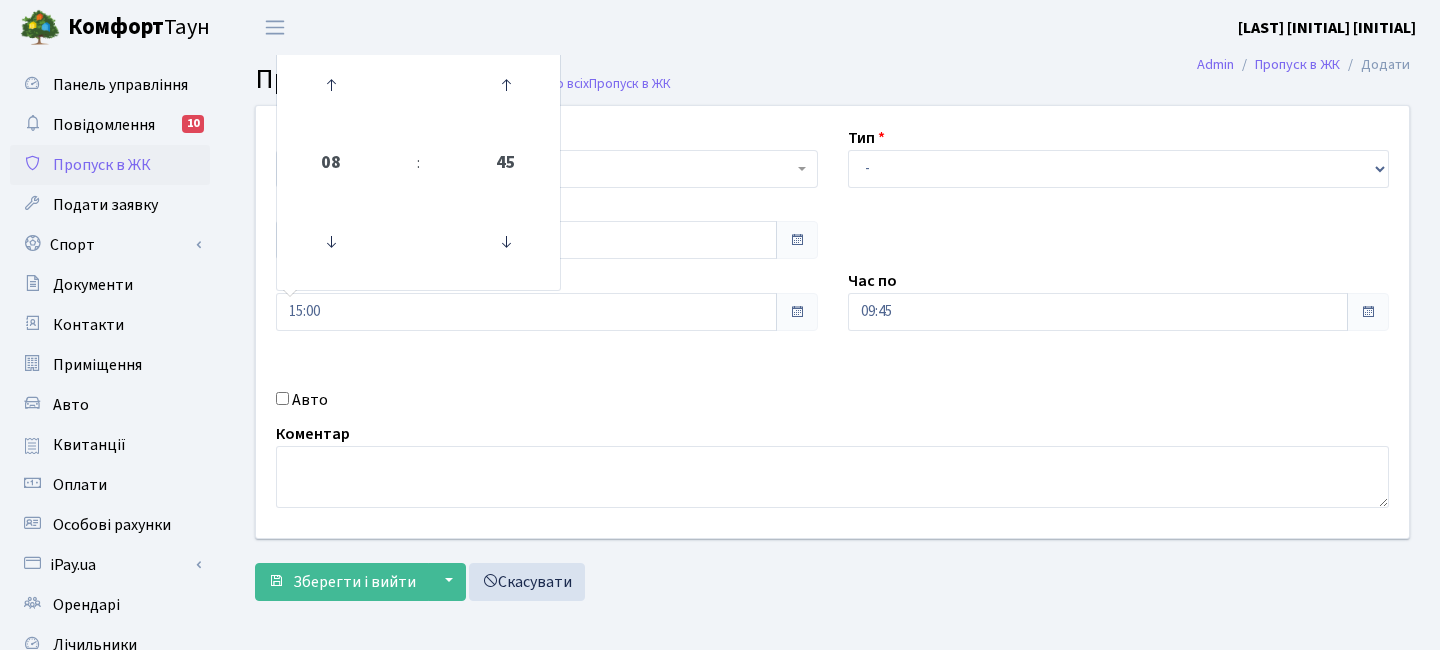 click on "Авто" at bounding box center (547, 400) 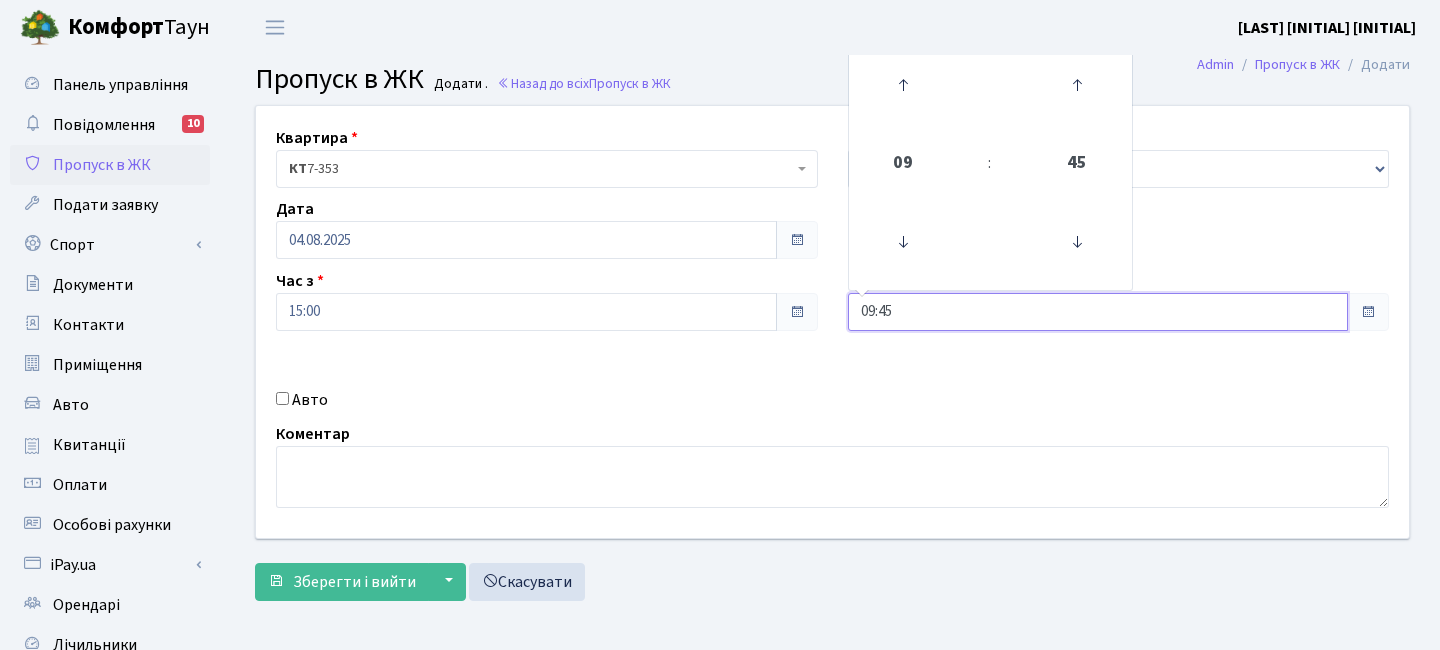drag, startPoint x: 907, startPoint y: 312, endPoint x: 800, endPoint y: 308, distance: 107.07474 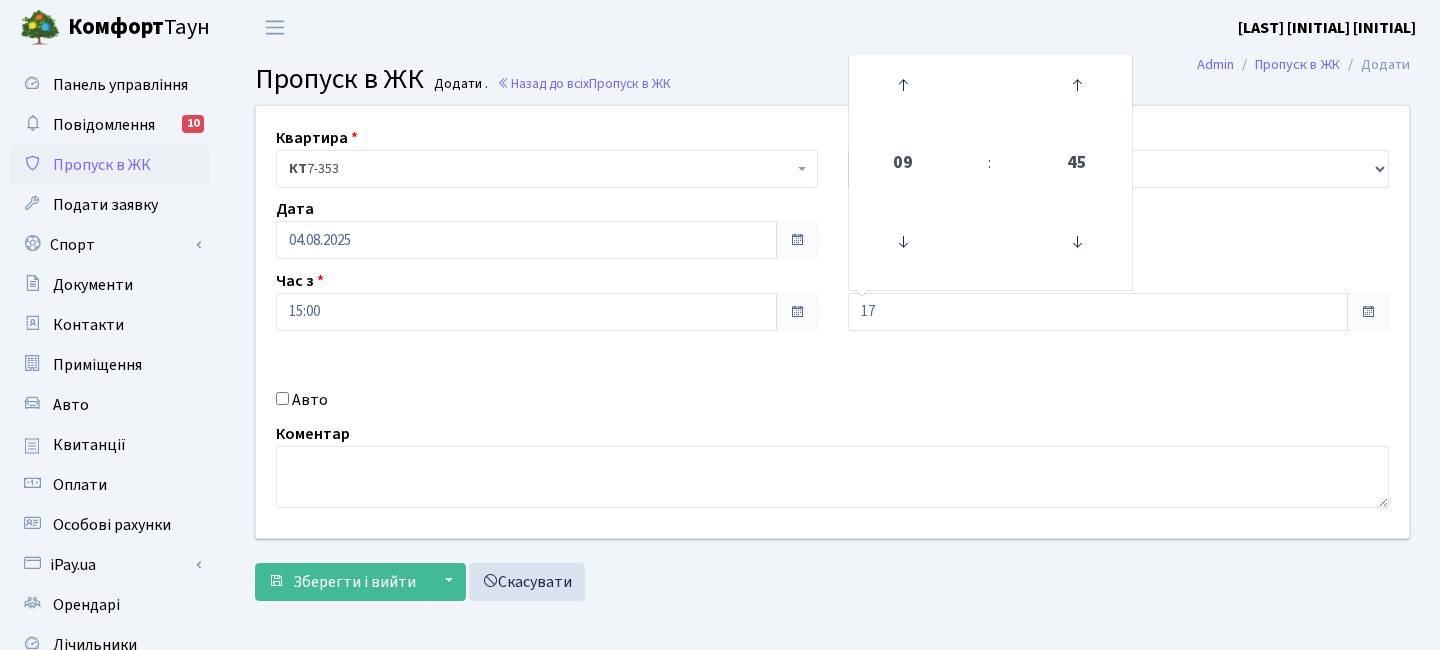 type on "17:00" 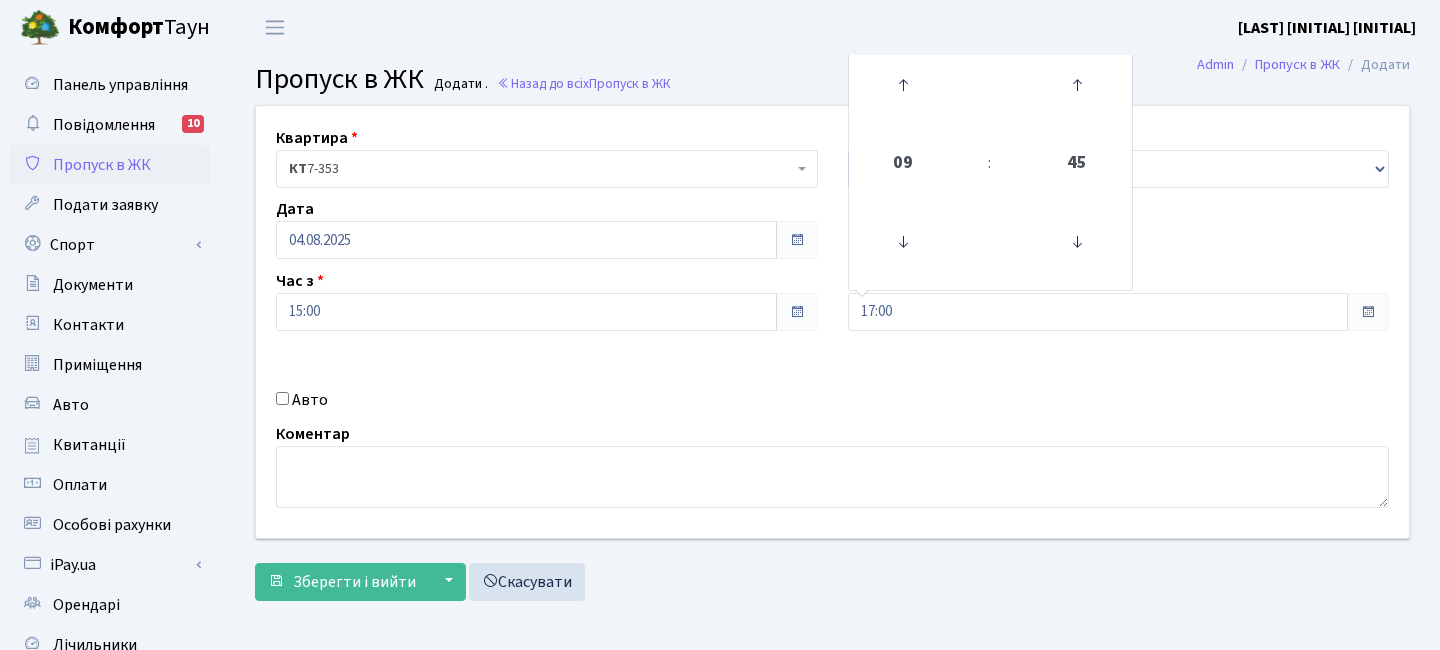 click on "Квартира
<b>КТ</b>&nbsp;&nbsp;&nbsp;&nbsp;[NUMBER]
<b>КТ</b>&nbsp;&nbsp;&nbsp;&nbsp;[NUMBER]
<b>КТ4</b>&nbsp;&nbsp;&nbsp;[NUMBER]
<b>КТ4</b>&nbsp;&nbsp;&nbsp;[NUMBER]
КТ     [NUMBER]
Тип
-
Доставка
Таксі
Гості
Сервіс
Дата
[DATE]
[NUMBER]" at bounding box center (832, 322) 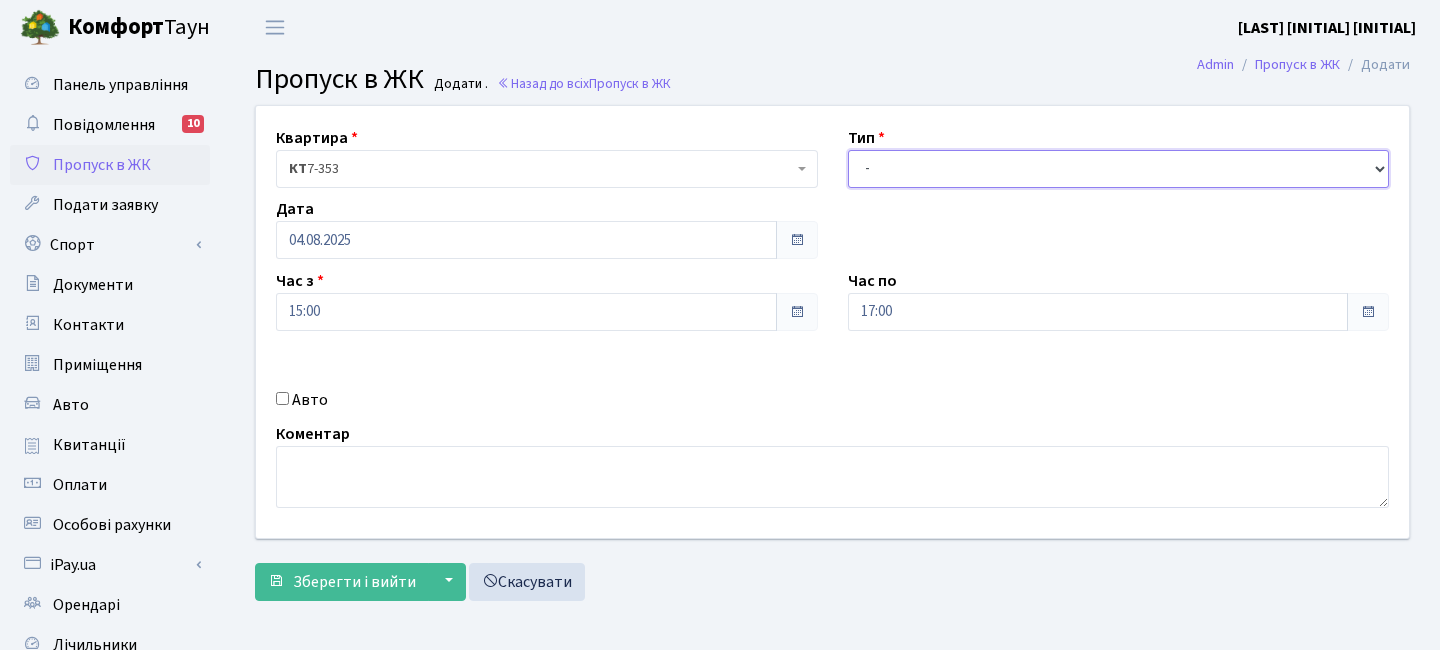 click on "-
Доставка
Таксі
Гості
Сервіс" at bounding box center (1119, 169) 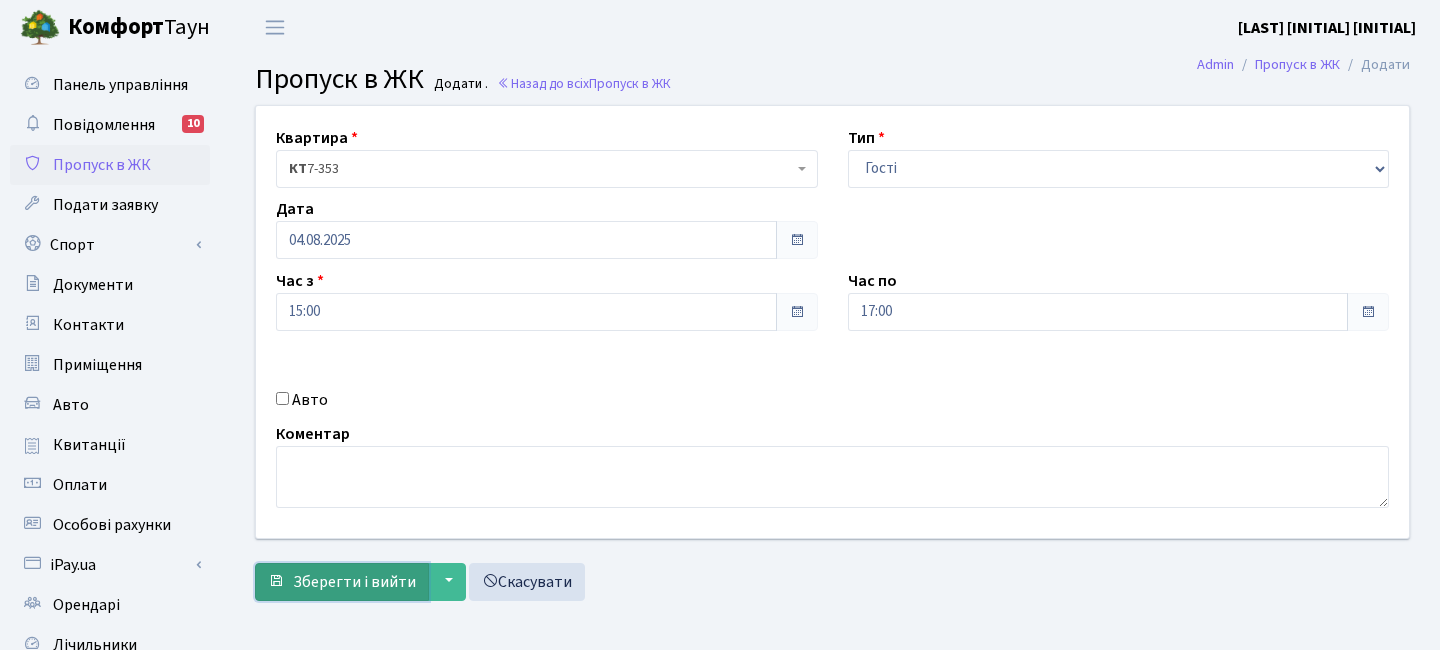 click on "Зберегти і вийти" at bounding box center [354, 582] 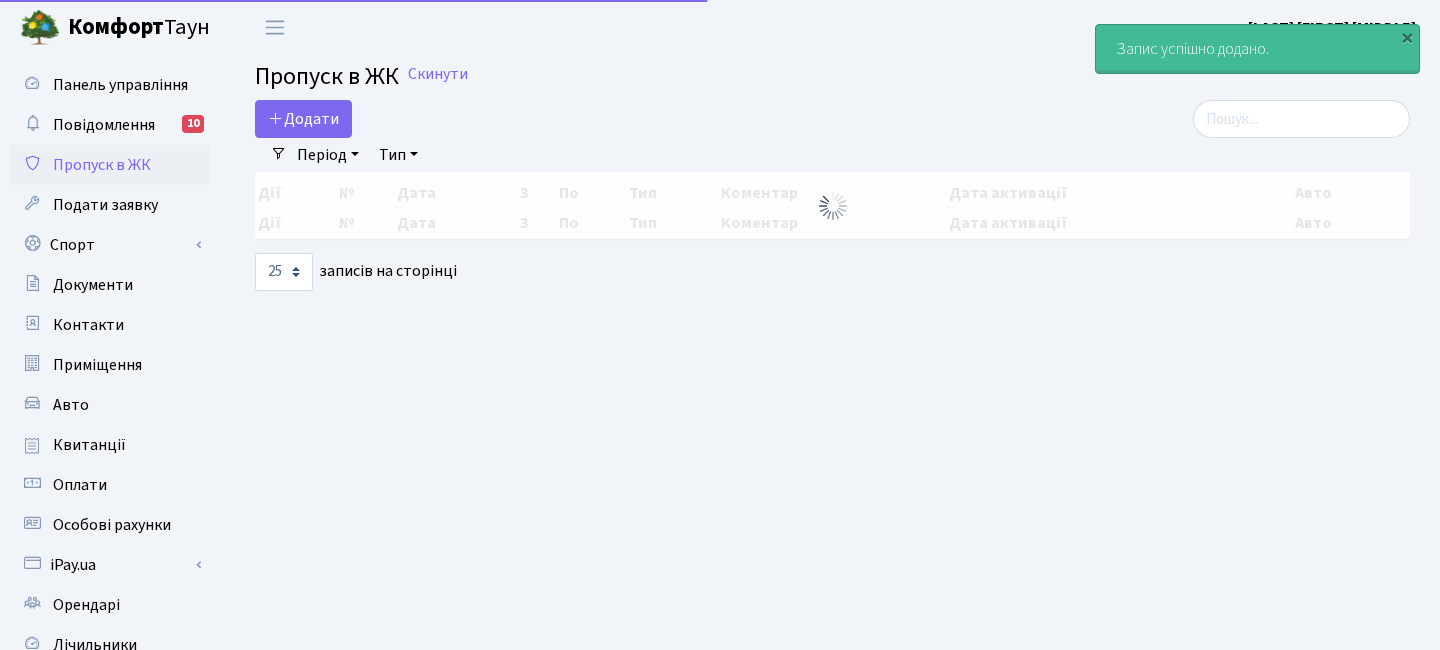 select on "25" 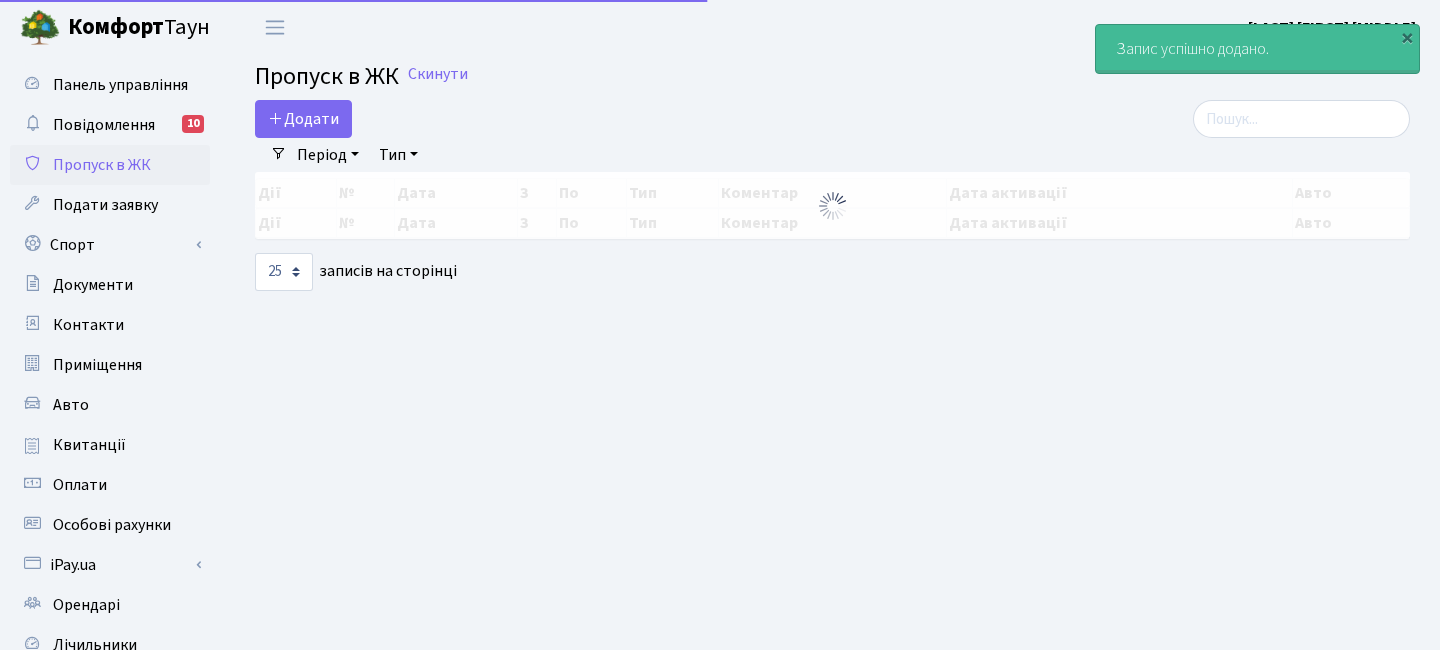 scroll, scrollTop: 0, scrollLeft: 0, axis: both 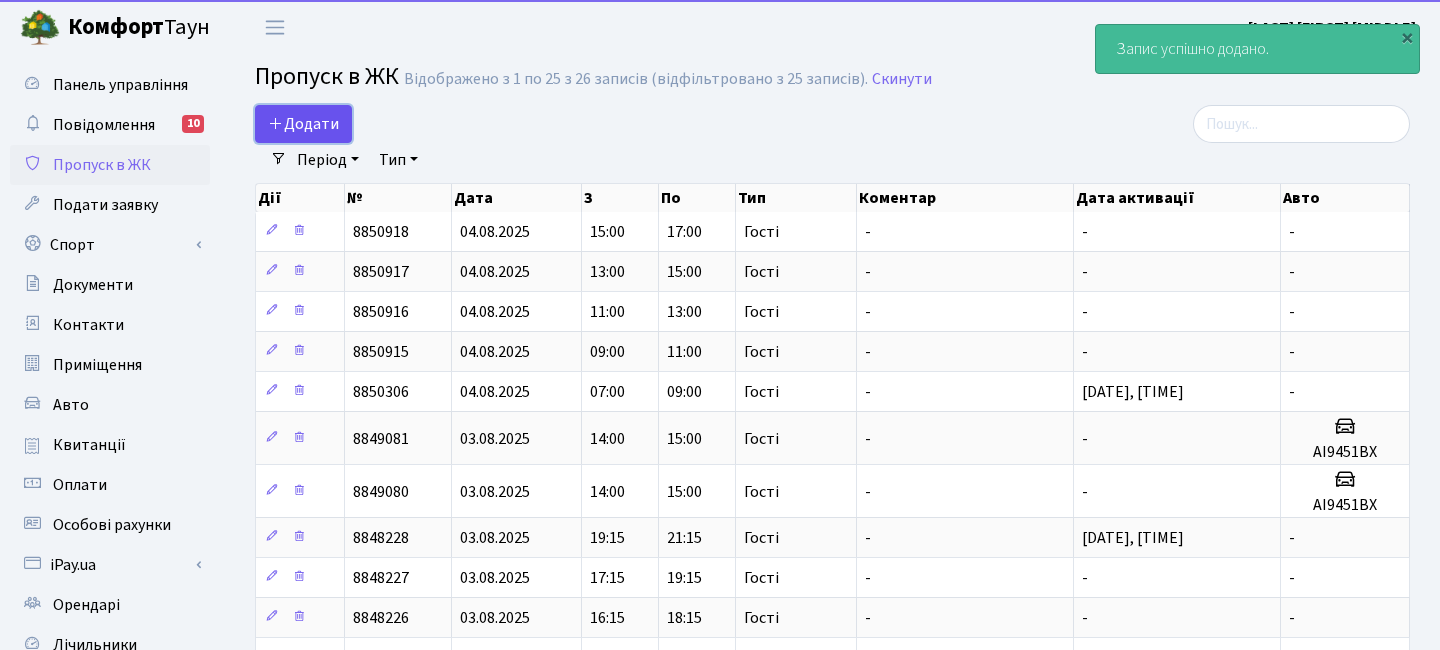 click on "Додати" at bounding box center (303, 124) 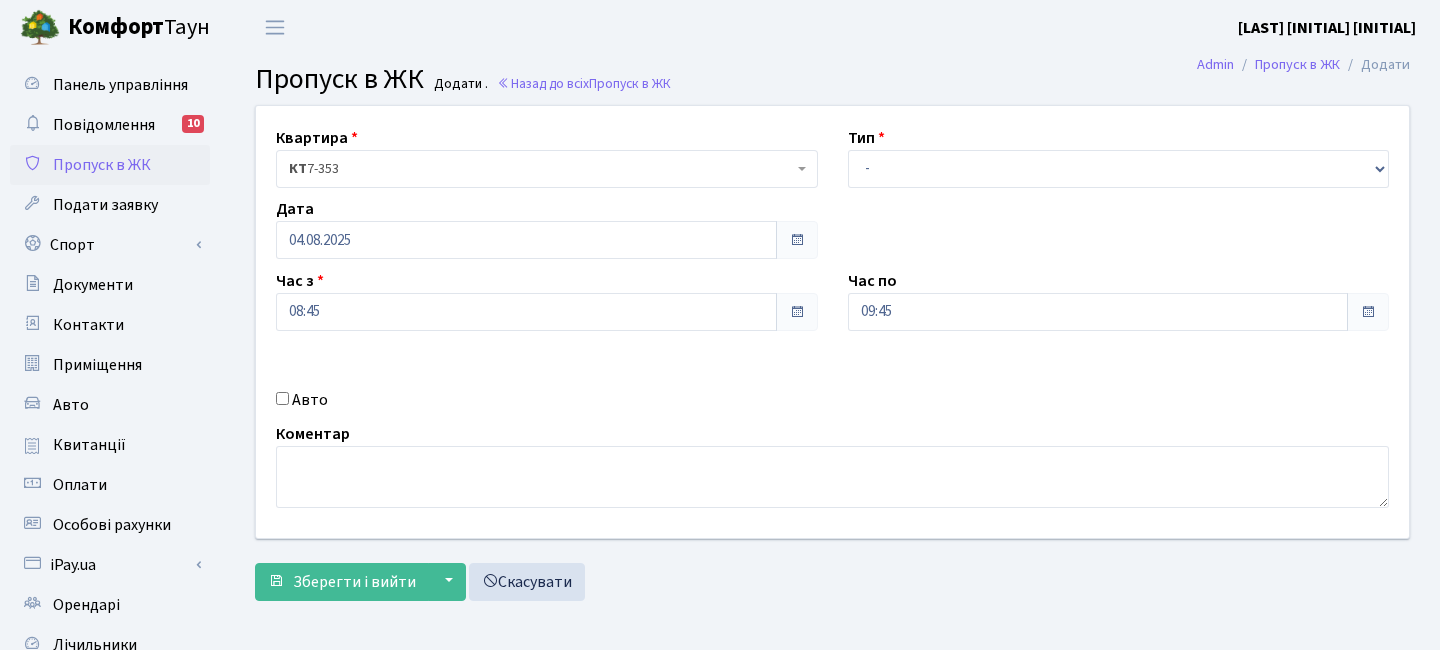 scroll, scrollTop: 0, scrollLeft: 0, axis: both 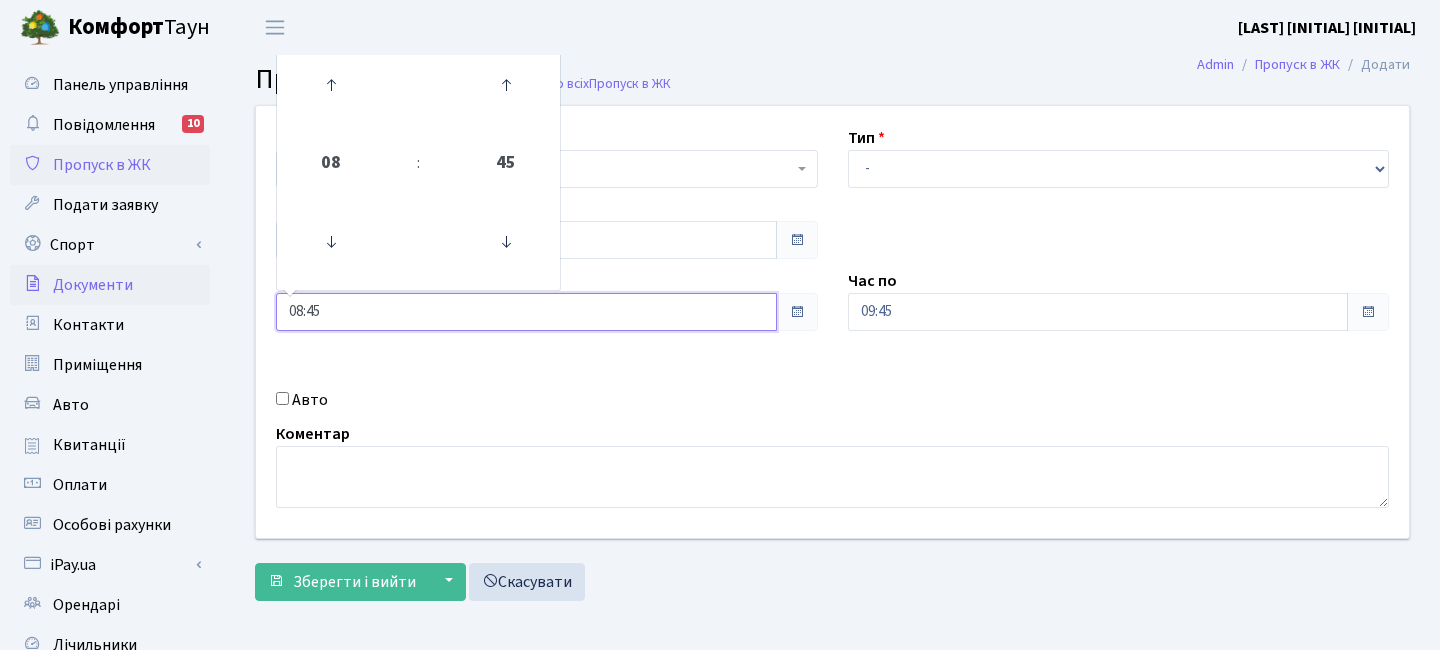 drag, startPoint x: 340, startPoint y: 312, endPoint x: 178, endPoint y: 270, distance: 167.35591 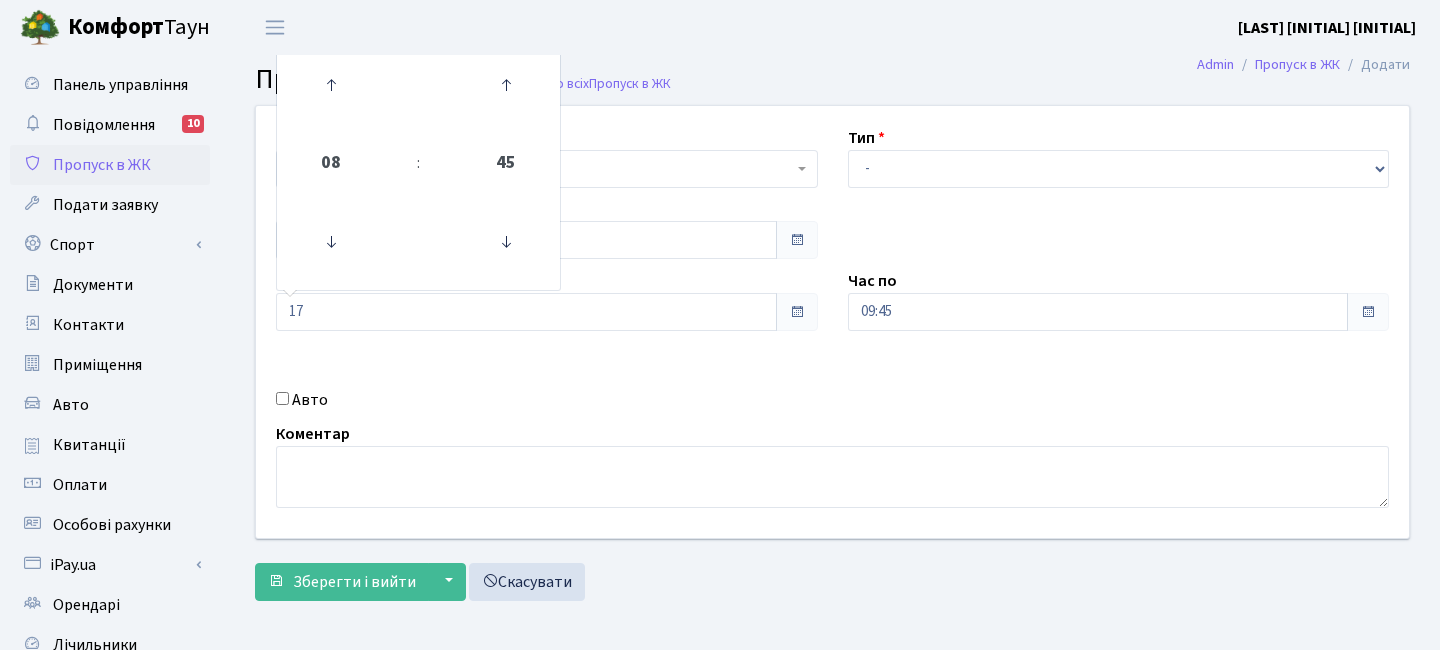 type on "17:00" 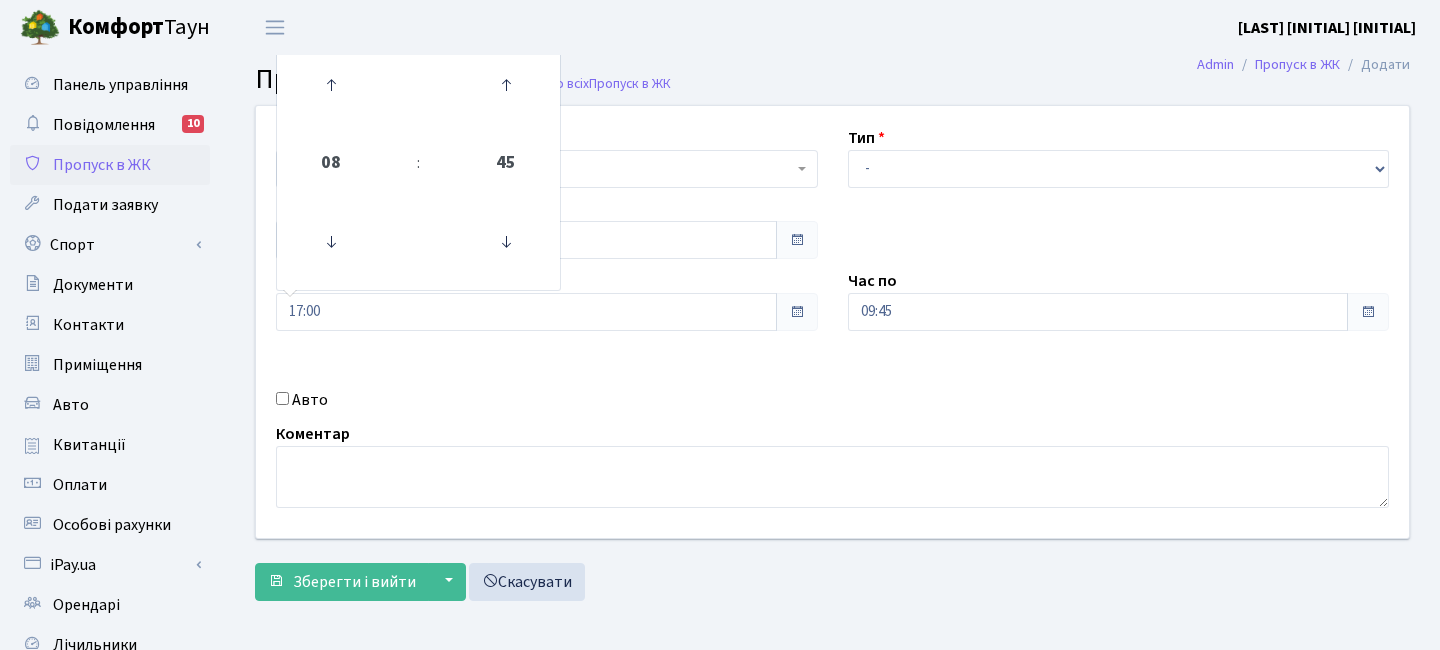 click on "Квартира
<b>КТ</b>&nbsp;&nbsp;&nbsp;&nbsp;7-353
<b>КТ</b>&nbsp;&nbsp;&nbsp;&nbsp;16-211
<b>КТ4</b>&nbsp;&nbsp;&nbsp;91
<b>КТ4</b>&nbsp;&nbsp;&nbsp;2-1
КТ     7-353
Тип
-
Доставка
Таксі
Гості
Сервіс
Дата
04.08.2025
08" at bounding box center (832, 322) 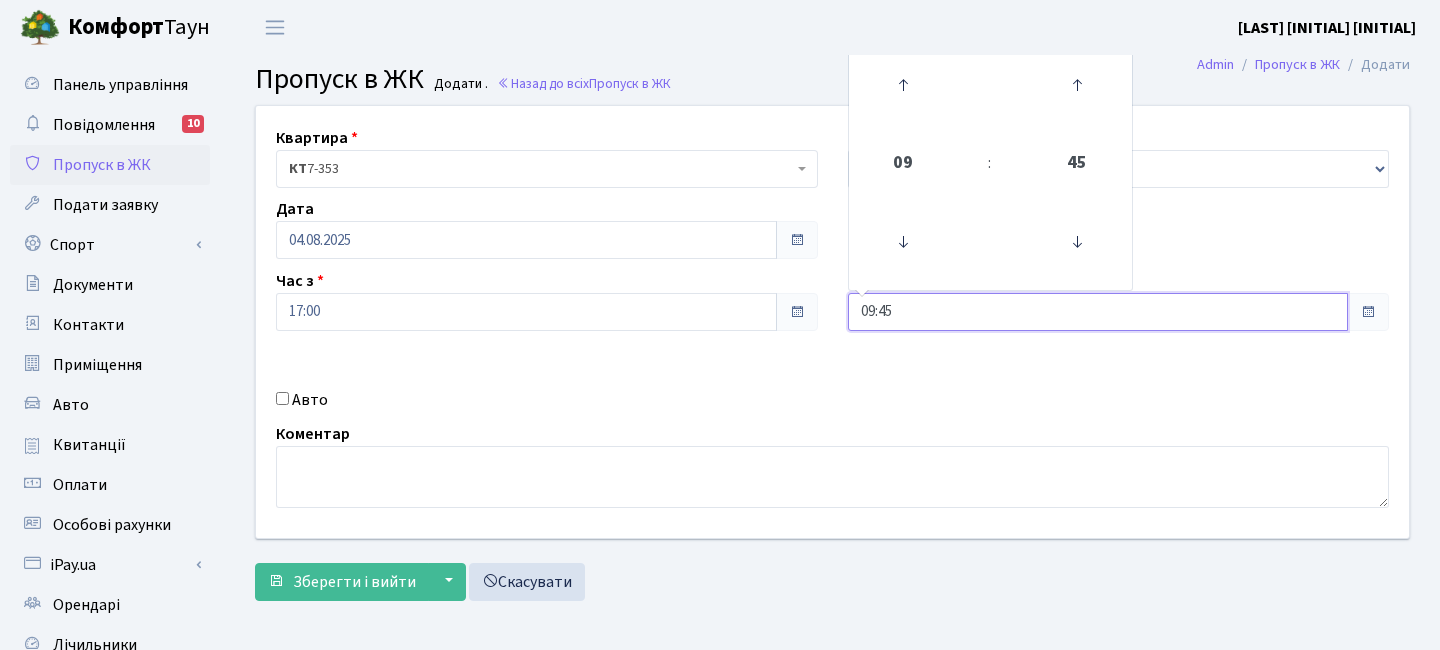 drag, startPoint x: 901, startPoint y: 312, endPoint x: 767, endPoint y: 299, distance: 134.62912 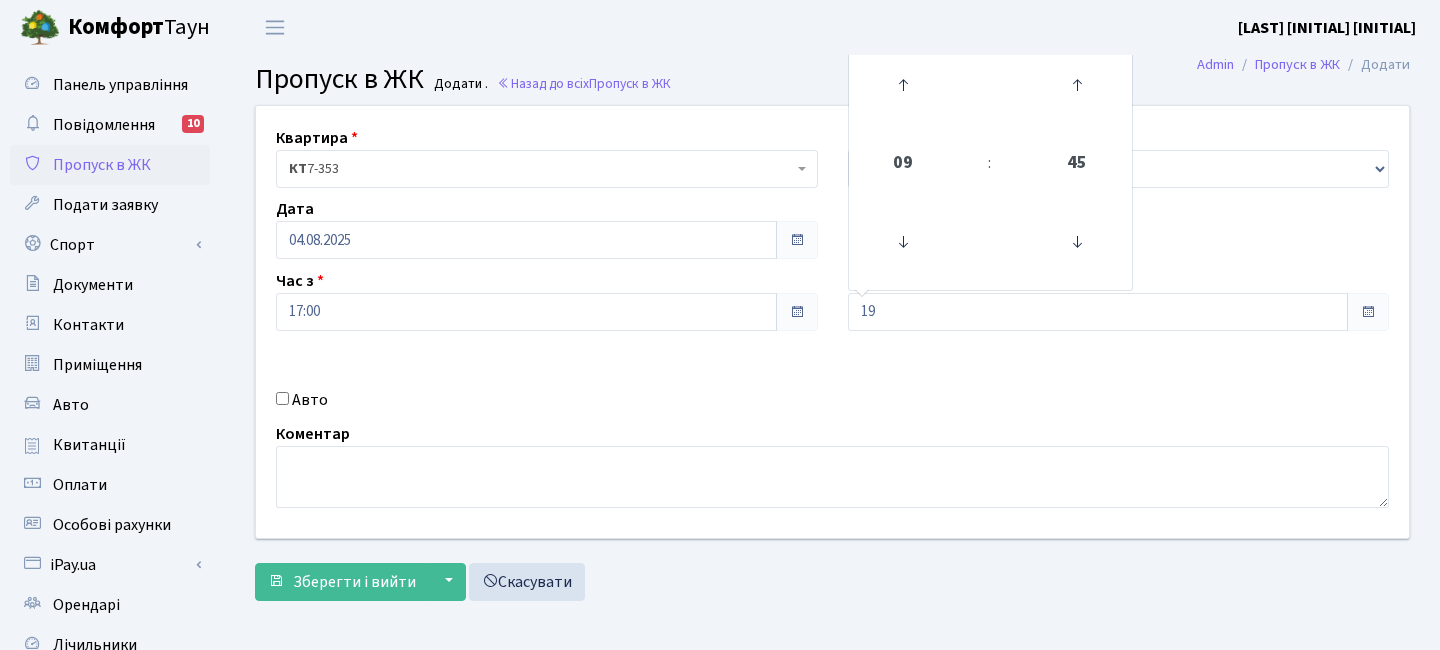 type on "19:00" 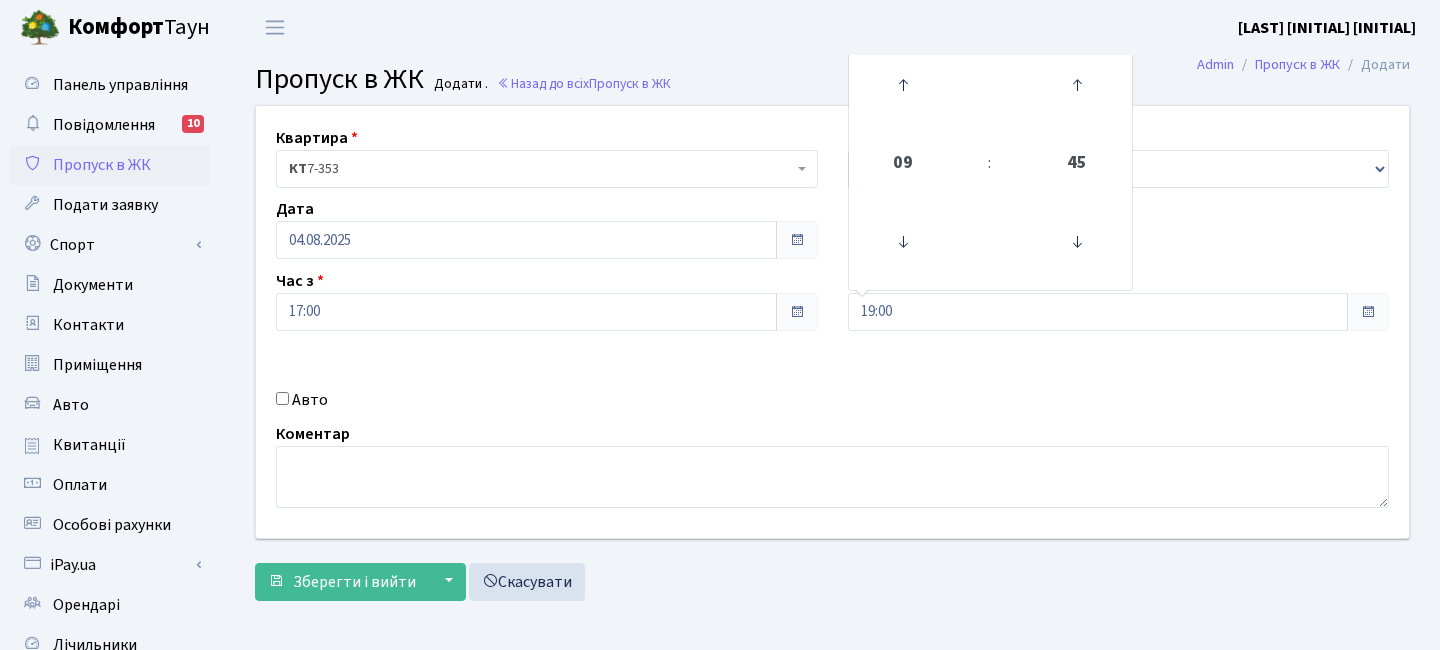 click on "Авто" at bounding box center [547, 400] 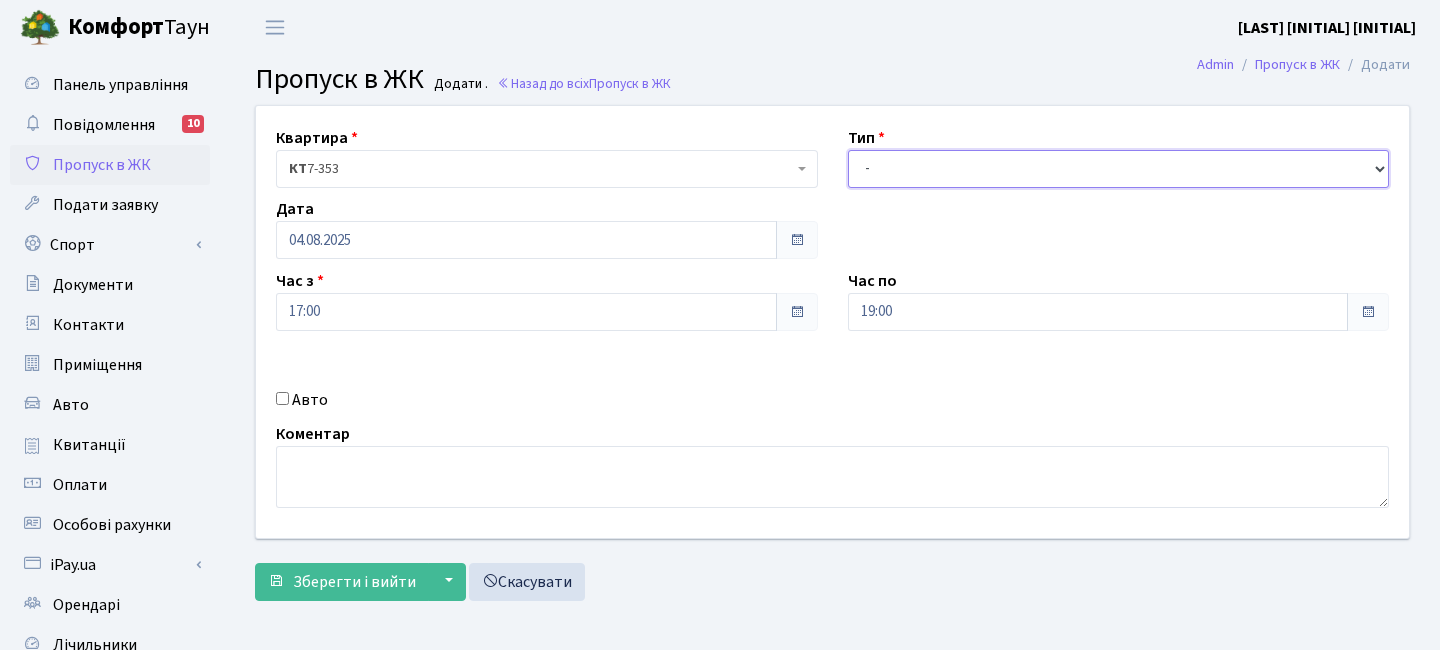 click on "-
Доставка
Таксі
Гості
Сервіс" at bounding box center [1119, 169] 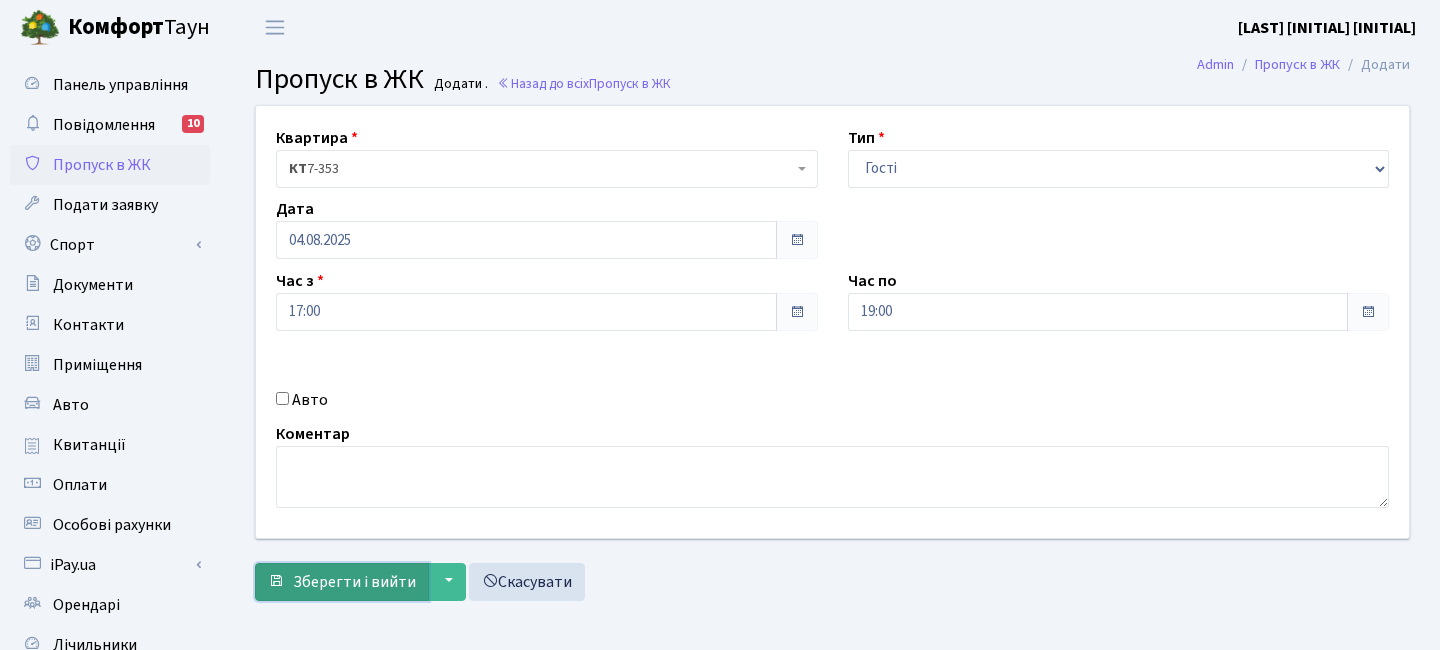 click on "Зберегти і вийти" at bounding box center (354, 582) 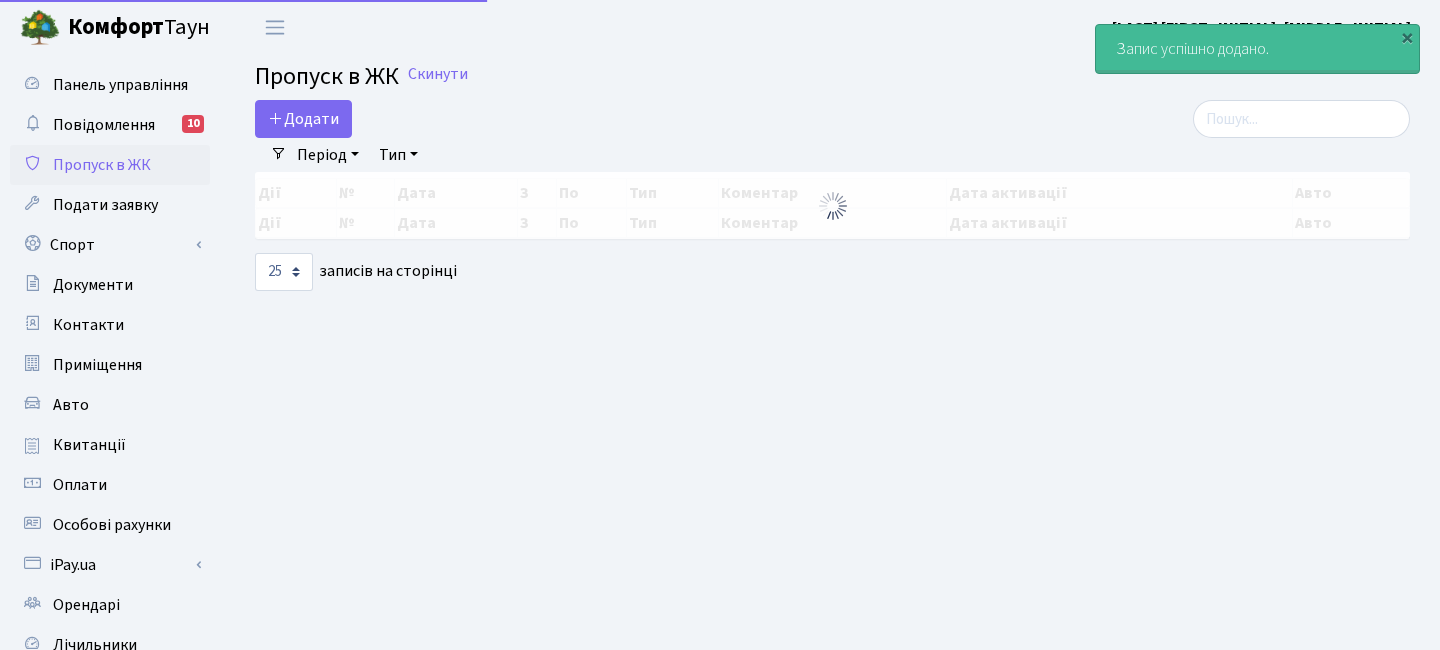 select on "25" 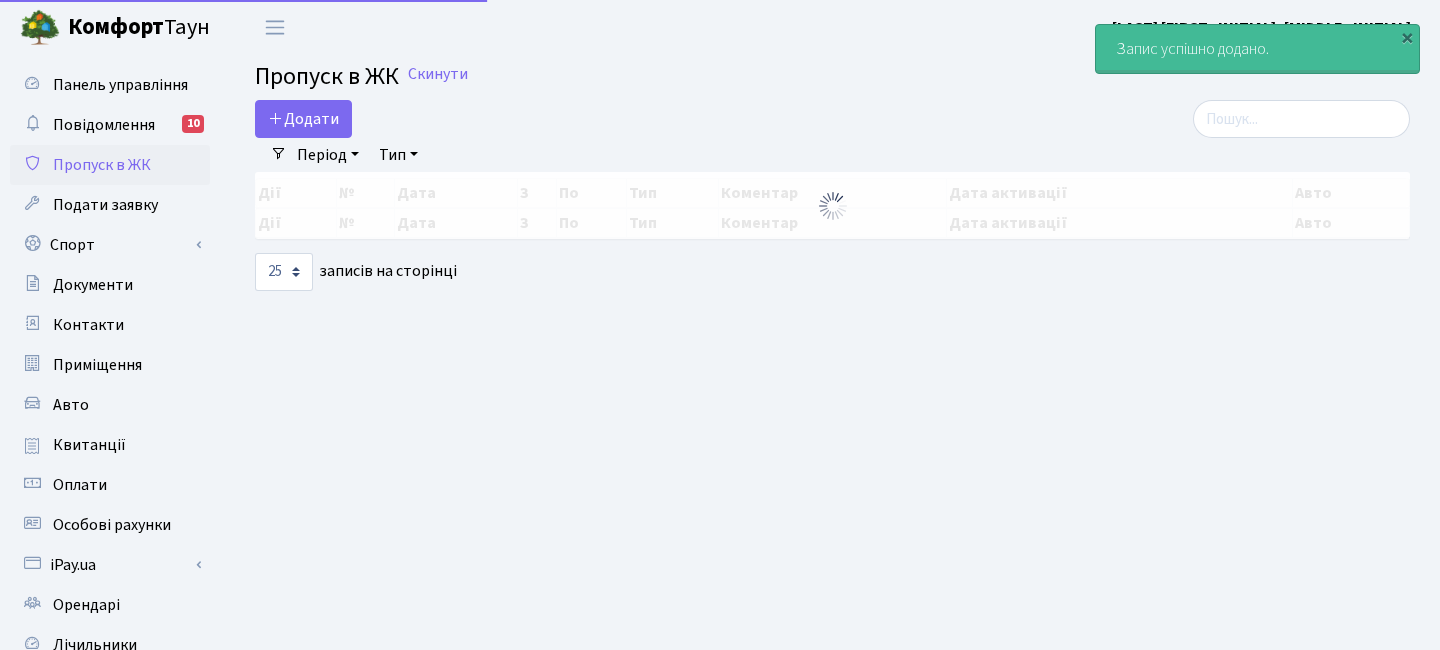 scroll, scrollTop: 0, scrollLeft: 0, axis: both 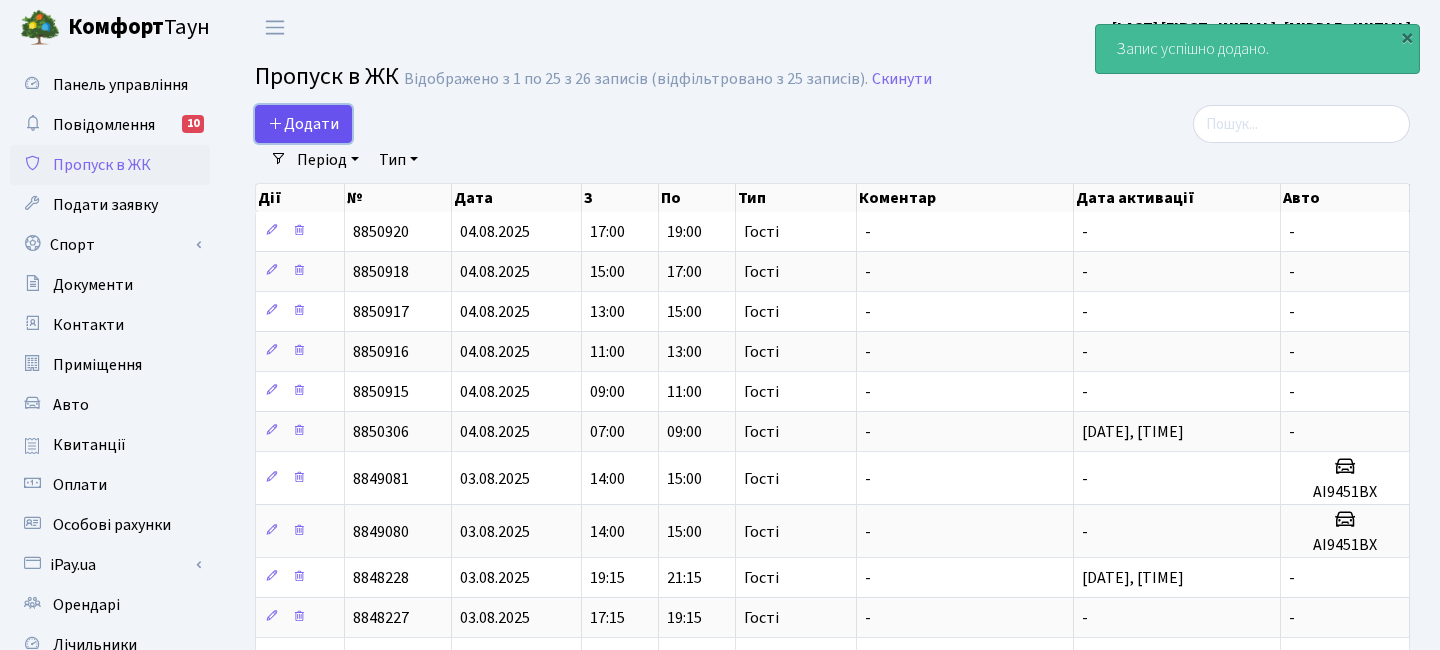 click on "Додати" at bounding box center (303, 124) 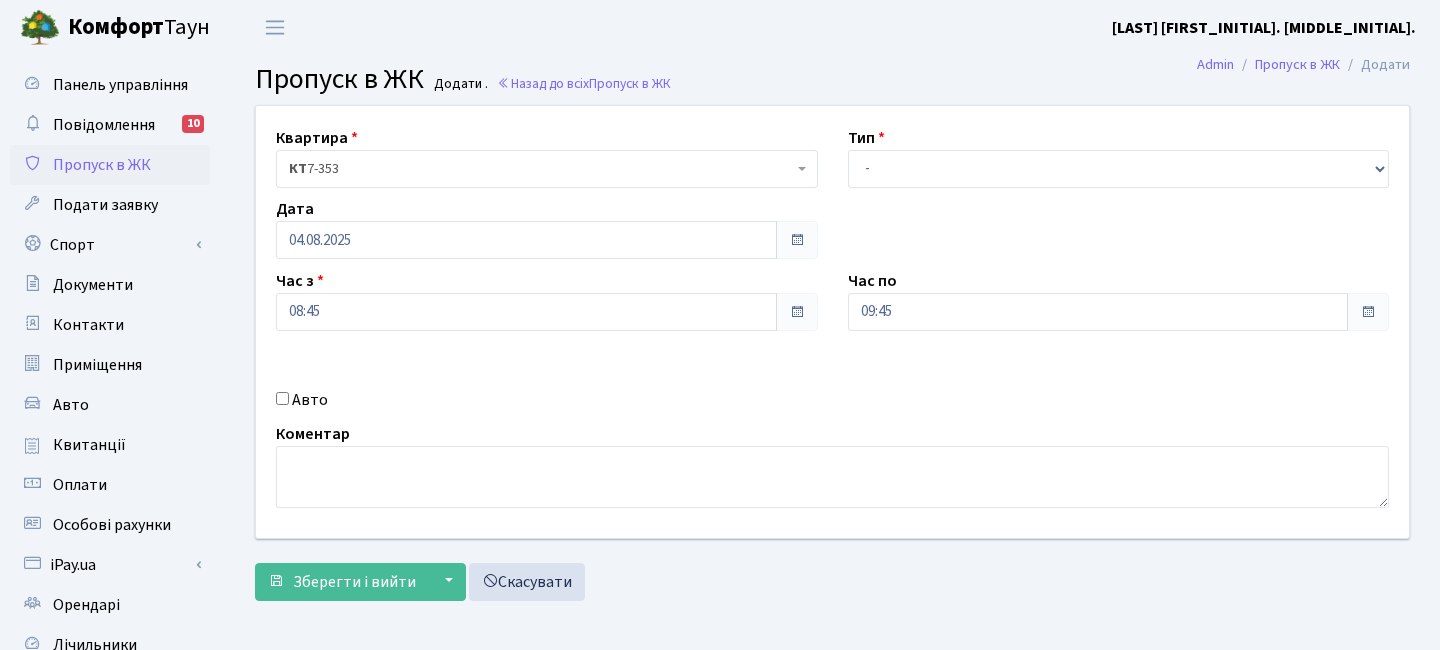 scroll, scrollTop: 0, scrollLeft: 0, axis: both 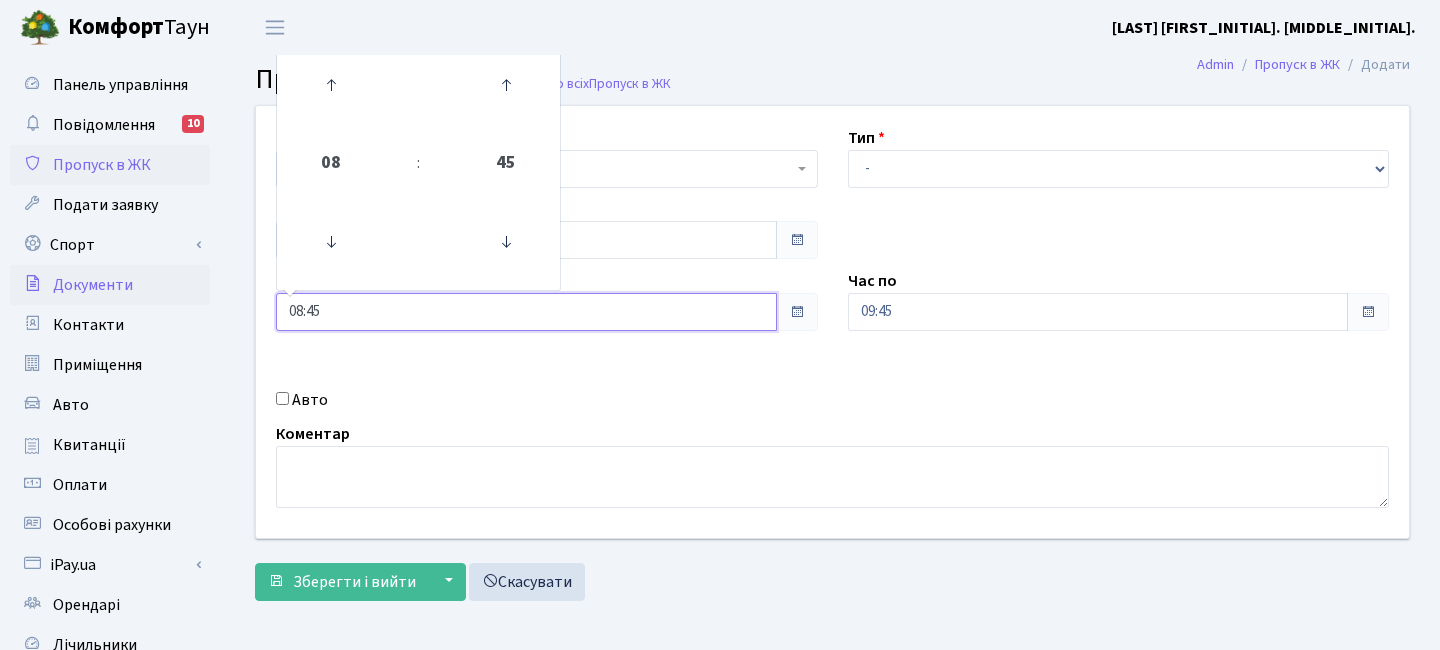 drag, startPoint x: 335, startPoint y: 320, endPoint x: 199, endPoint y: 289, distance: 139.48836 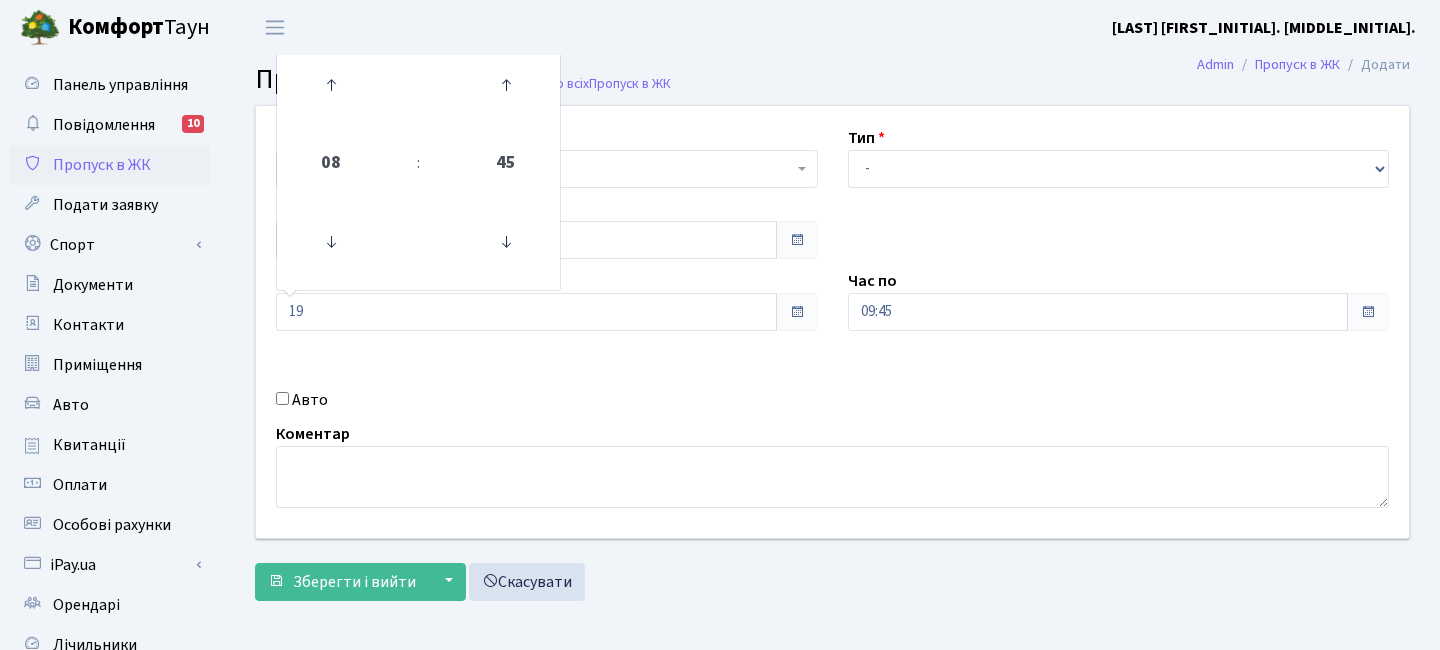 type on "19:00" 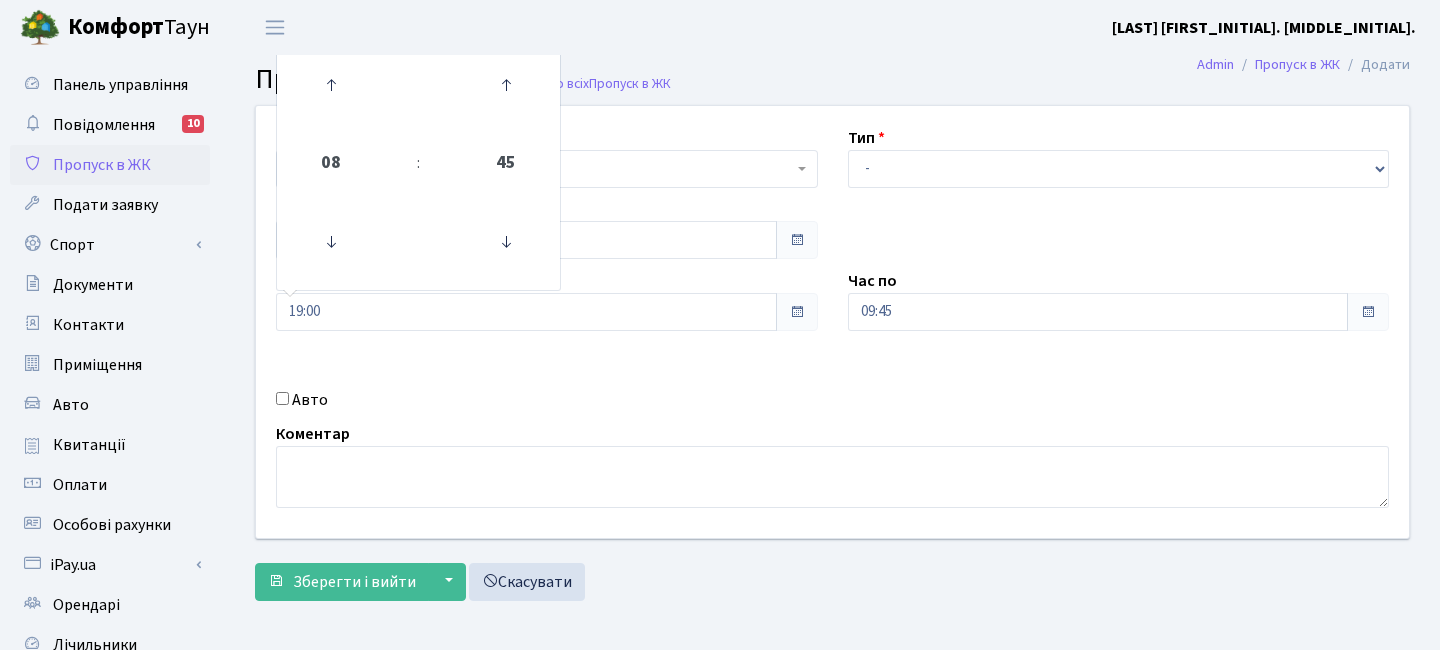 click on "Квартира
<b>КТ</b>&nbsp;&nbsp;&nbsp;&nbsp;[NUMBER]
<b>КТ</b>&nbsp;&nbsp;&nbsp;&nbsp;[NUMBER]
<b>КТ4</b>&nbsp;&nbsp;&nbsp;[NUMBER]
<b>КТ4</b>&nbsp;&nbsp;&nbsp;[NUMBER]
КТ     [NUMBER]
Тип
-
Доставка
Таксі
Гості
Сервіс
Дата
[DATE]
[NUMBER]" at bounding box center (832, 322) 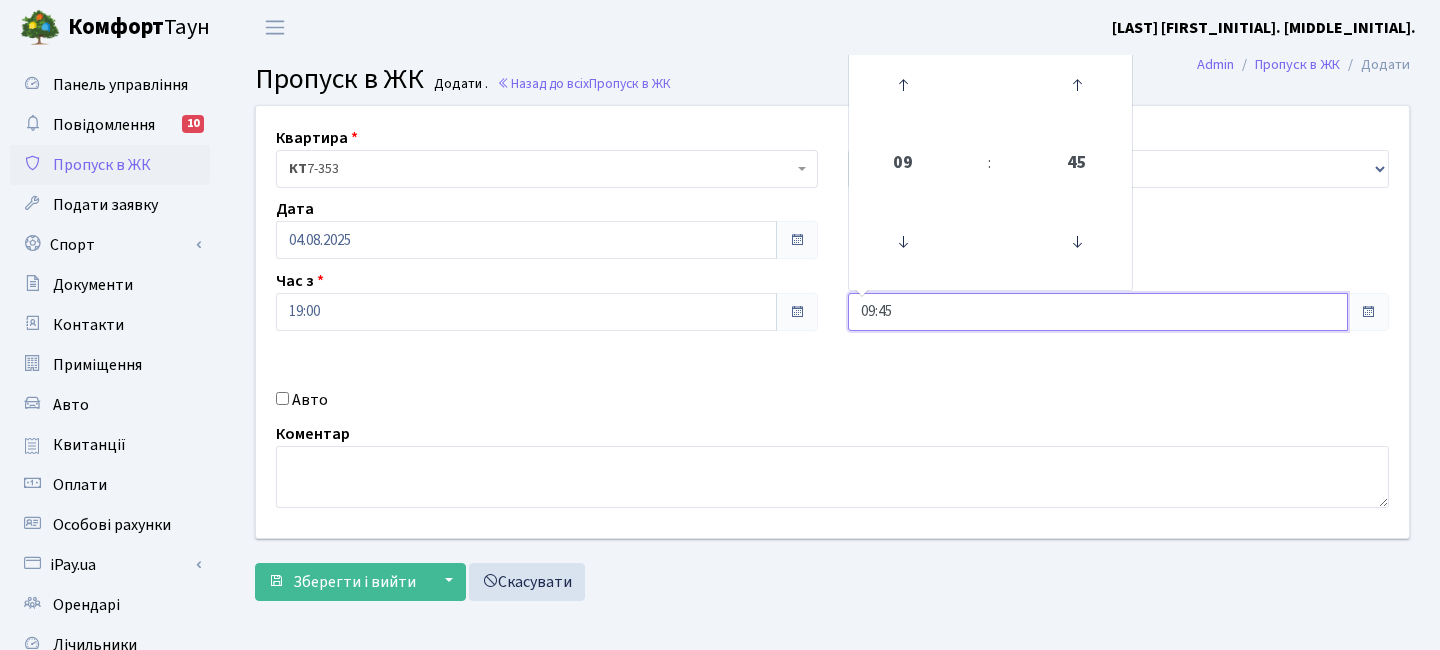 drag, startPoint x: 912, startPoint y: 312, endPoint x: 756, endPoint y: 294, distance: 157.03503 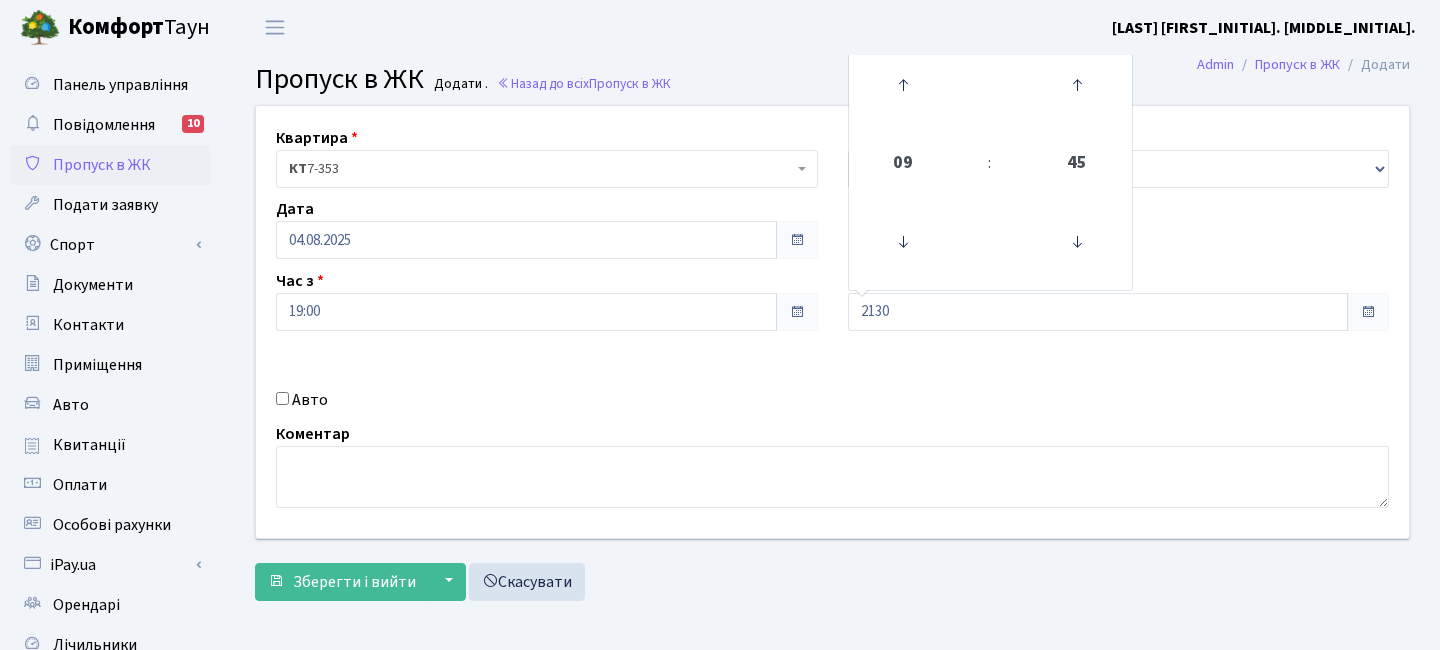 type on "21:30" 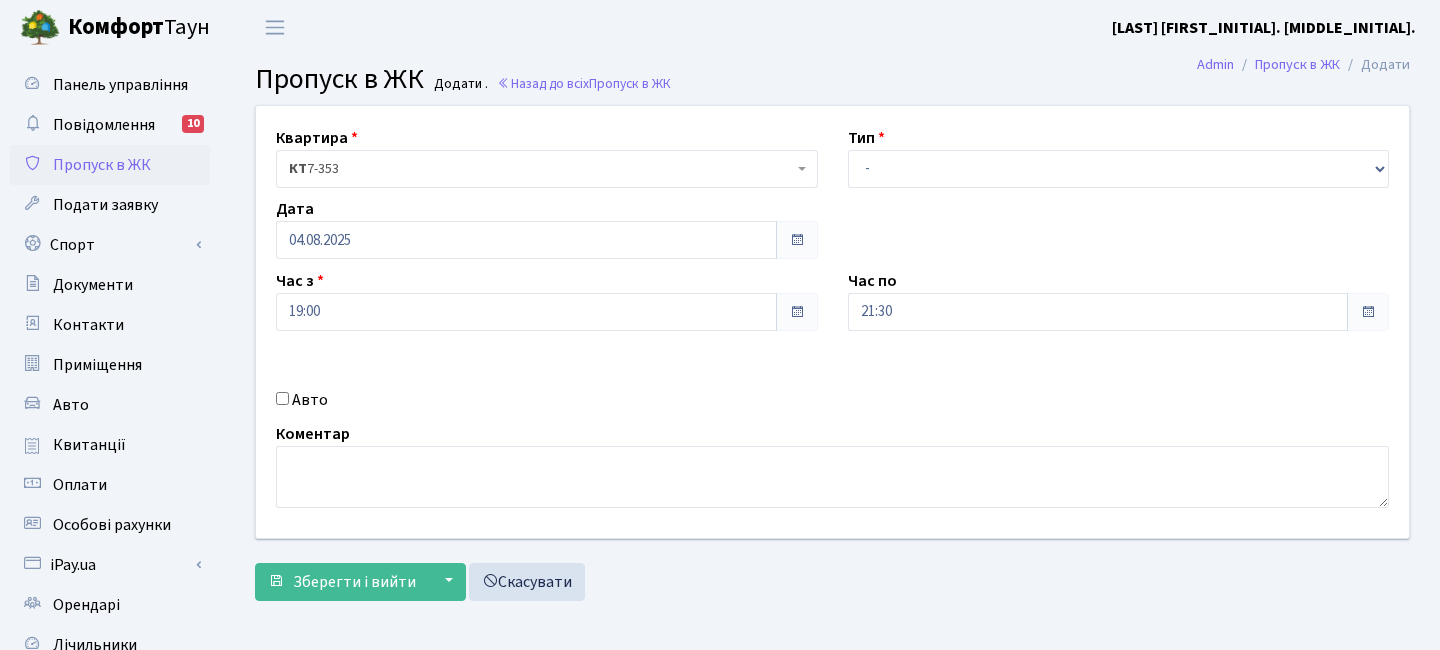 click on "Квартира
<b>КТ</b>&nbsp;&nbsp;&nbsp;&nbsp;[NUMBER]
<b>КТ</b>&nbsp;&nbsp;&nbsp;&nbsp;[NUMBER]
<b>КТ4</b>&nbsp;&nbsp;&nbsp;[NUMBER]
<b>КТ4</b>&nbsp;&nbsp;&nbsp;[NUMBER]
КТ     [NUMBER]
Тип
-
Доставка
Таксі
Гості
Сервіс
Дата
[DATE]" at bounding box center (832, 322) 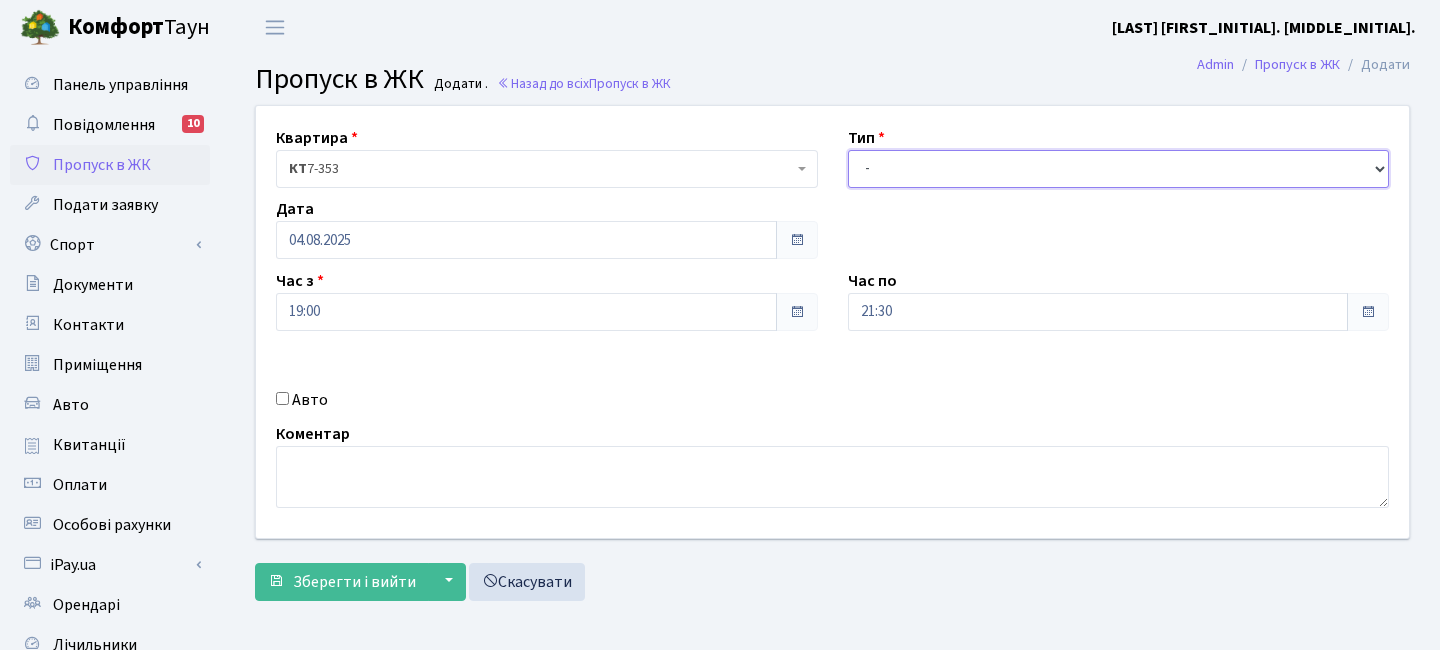 click on "-
Доставка
Таксі
Гості
Сервіс" at bounding box center (1119, 169) 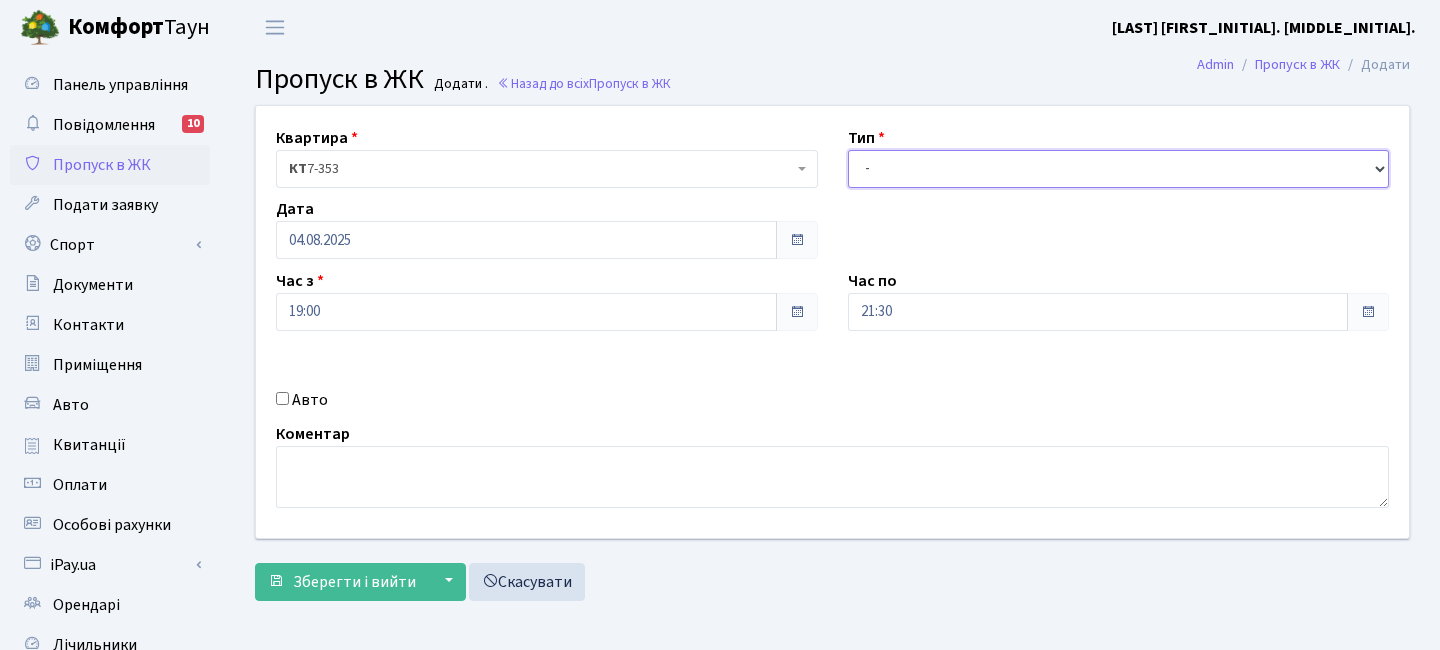 select on "3" 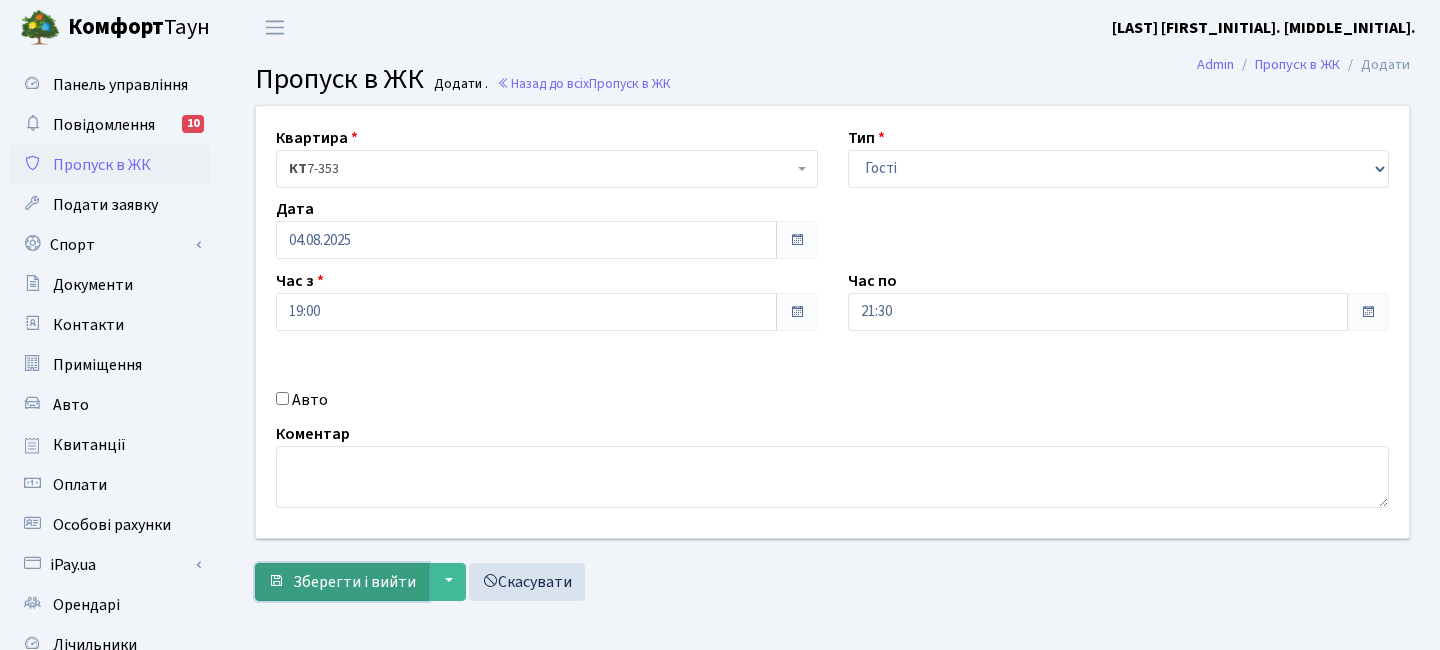 click on "Зберегти і вийти" at bounding box center (354, 582) 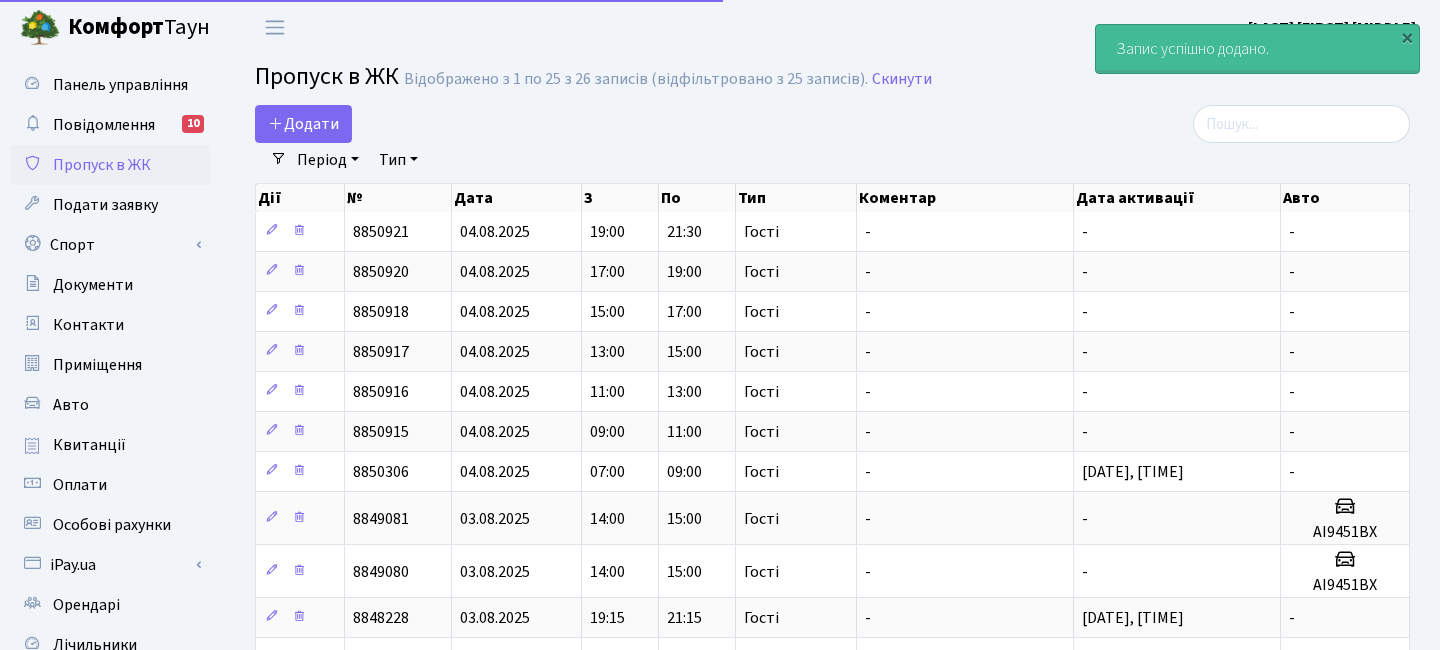 select on "25" 